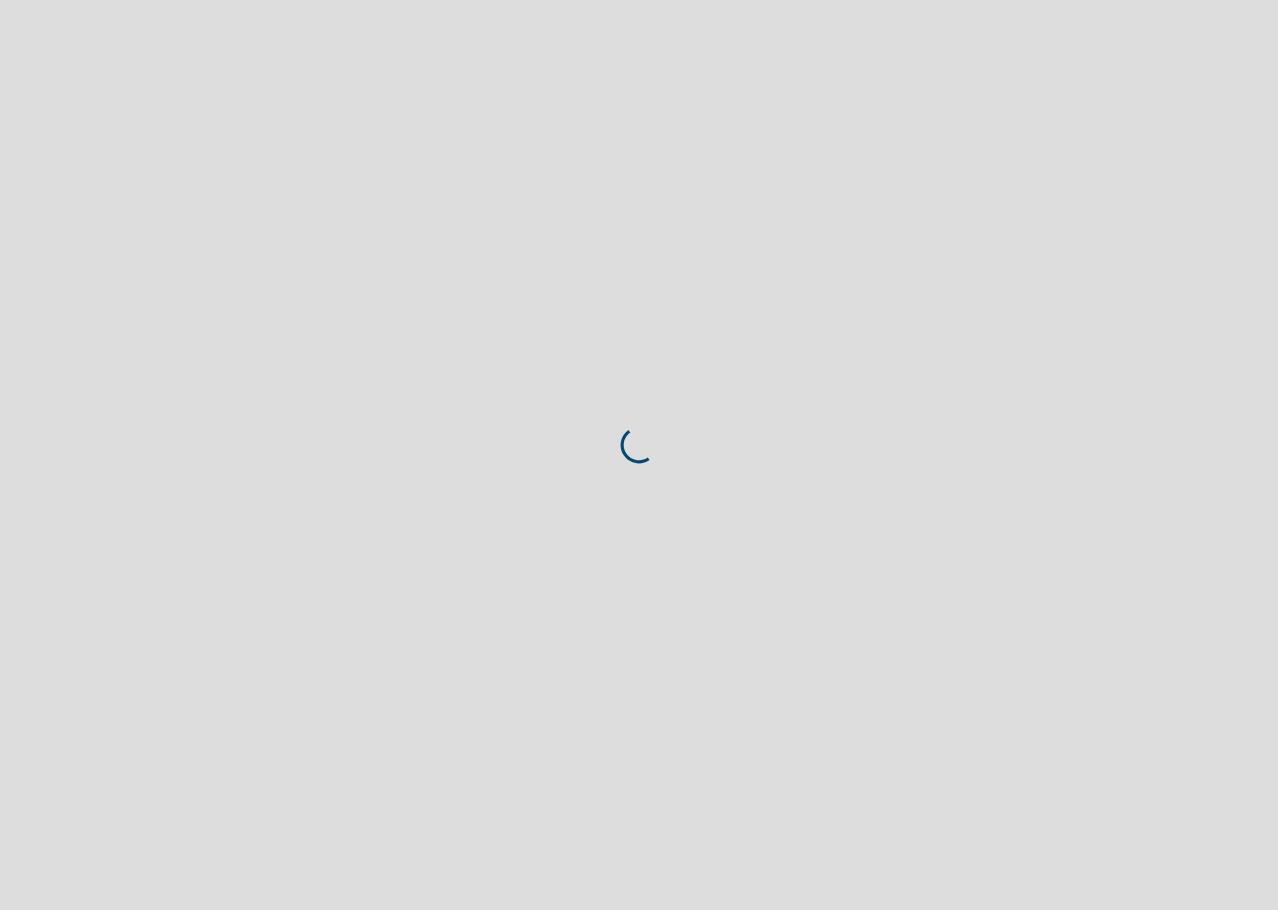scroll, scrollTop: 0, scrollLeft: 0, axis: both 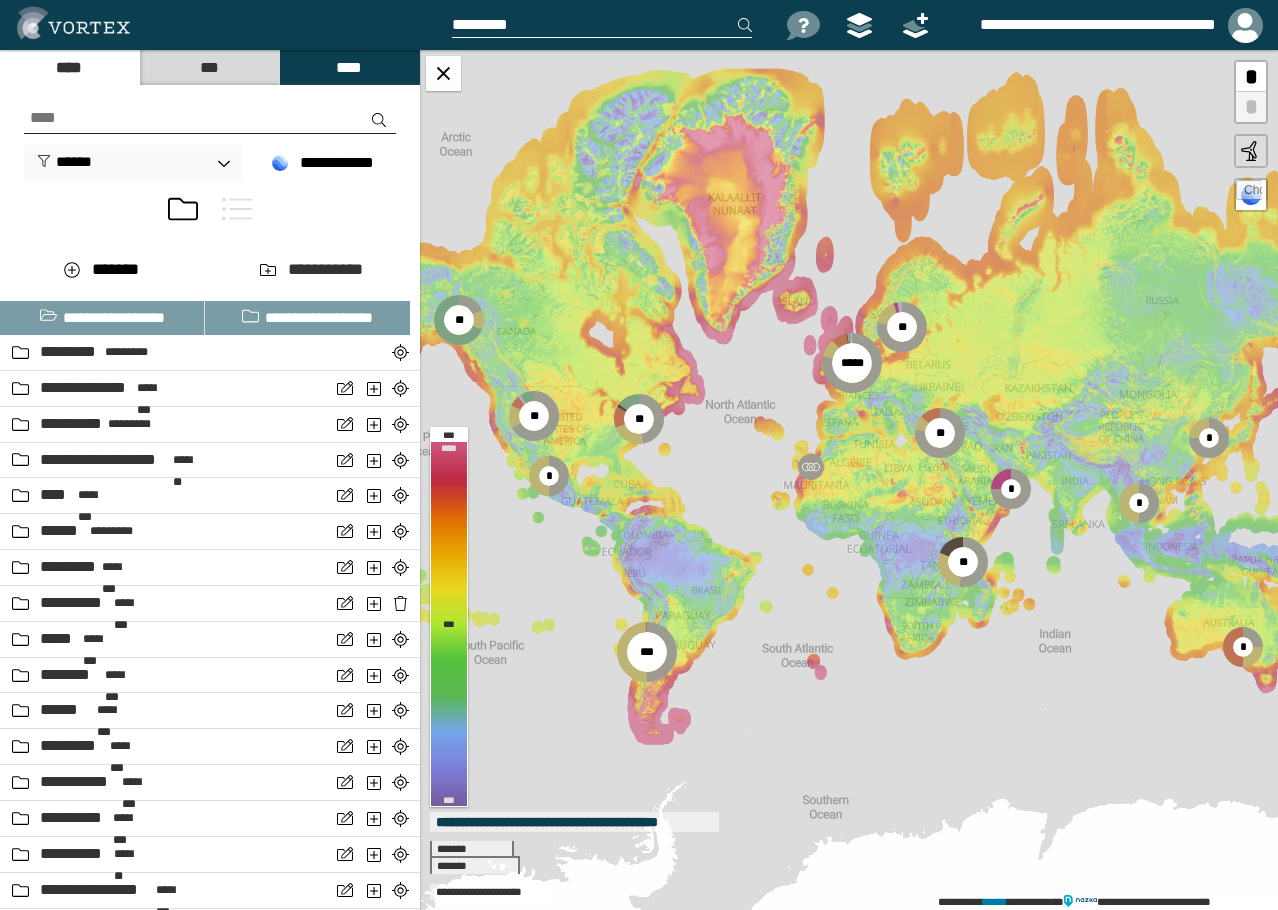 click at bounding box center [237, 209] 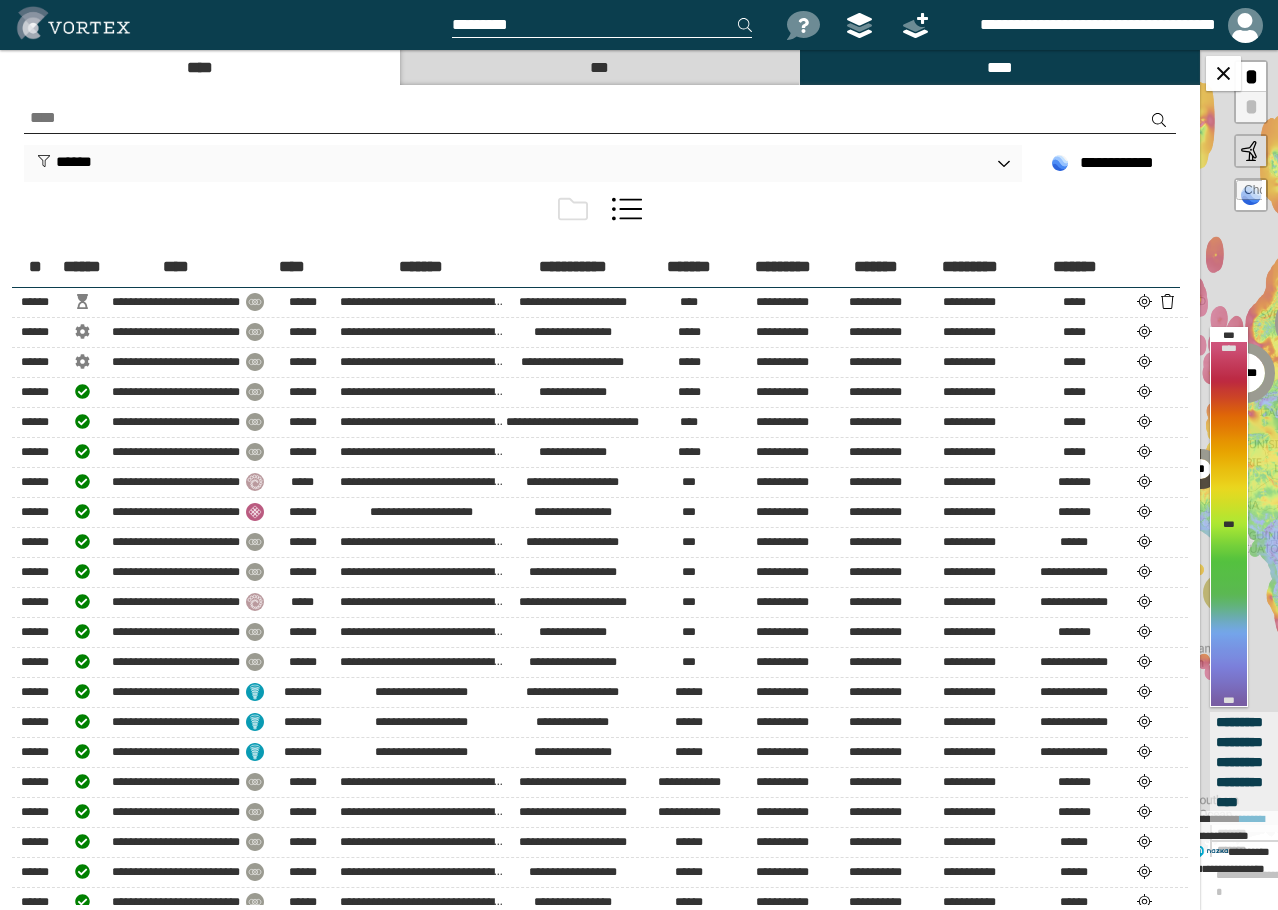 click at bounding box center [573, 209] 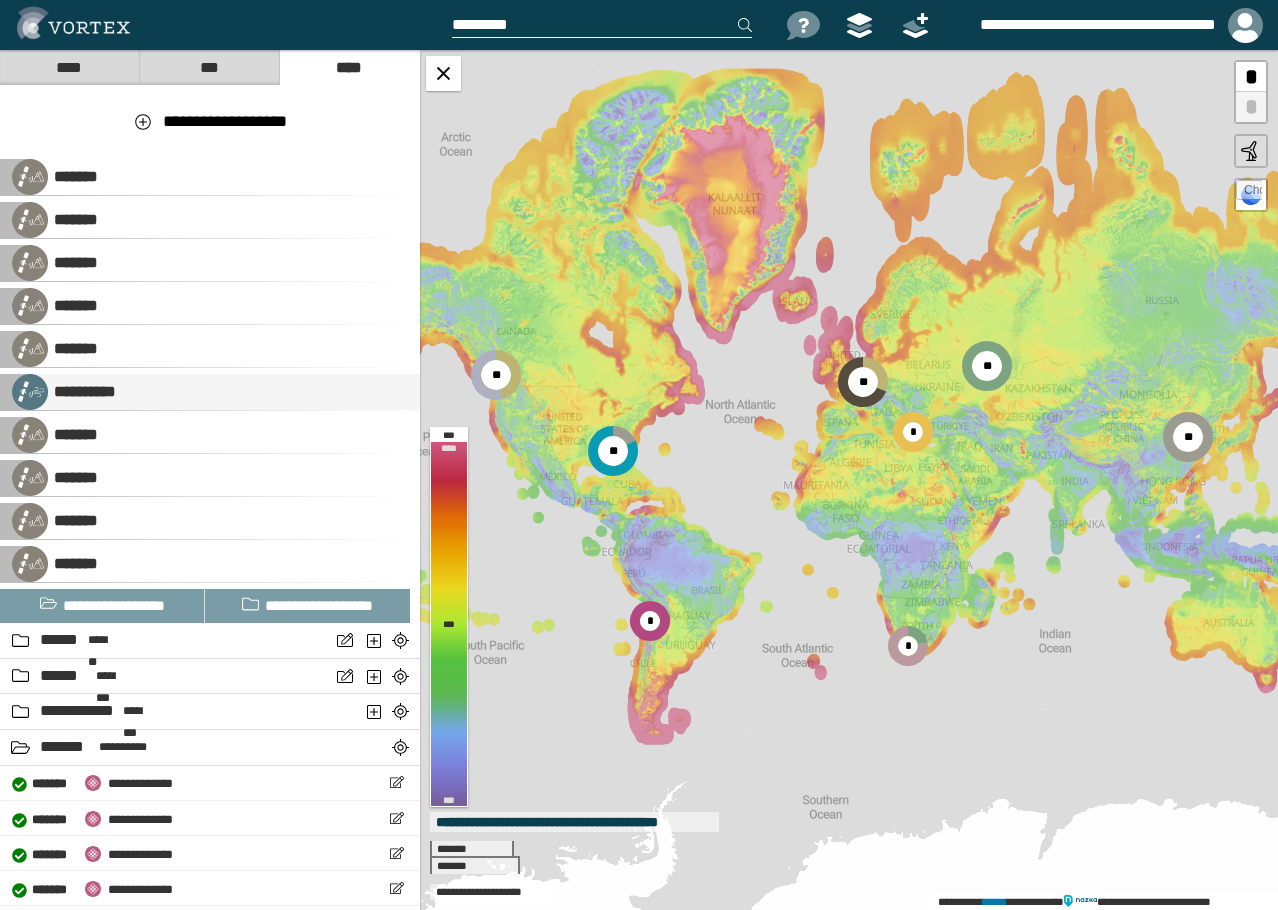 click on "**********" at bounding box center (82, 391) 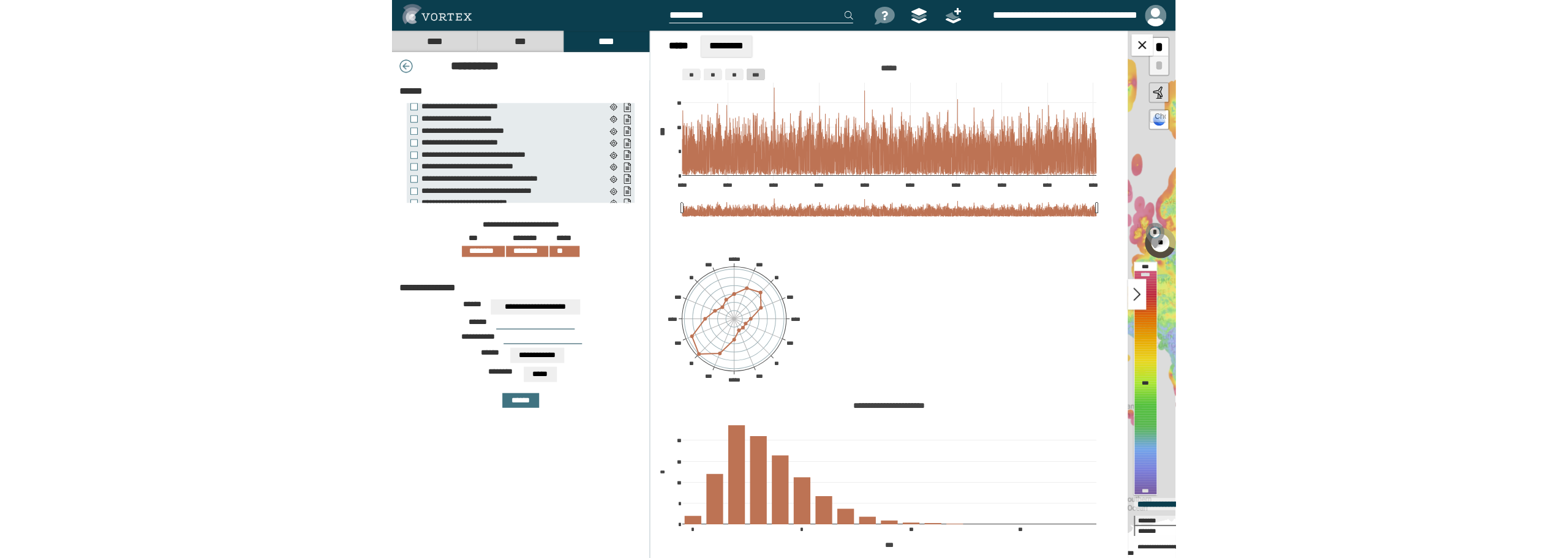 scroll, scrollTop: 484, scrollLeft: 0, axis: vertical 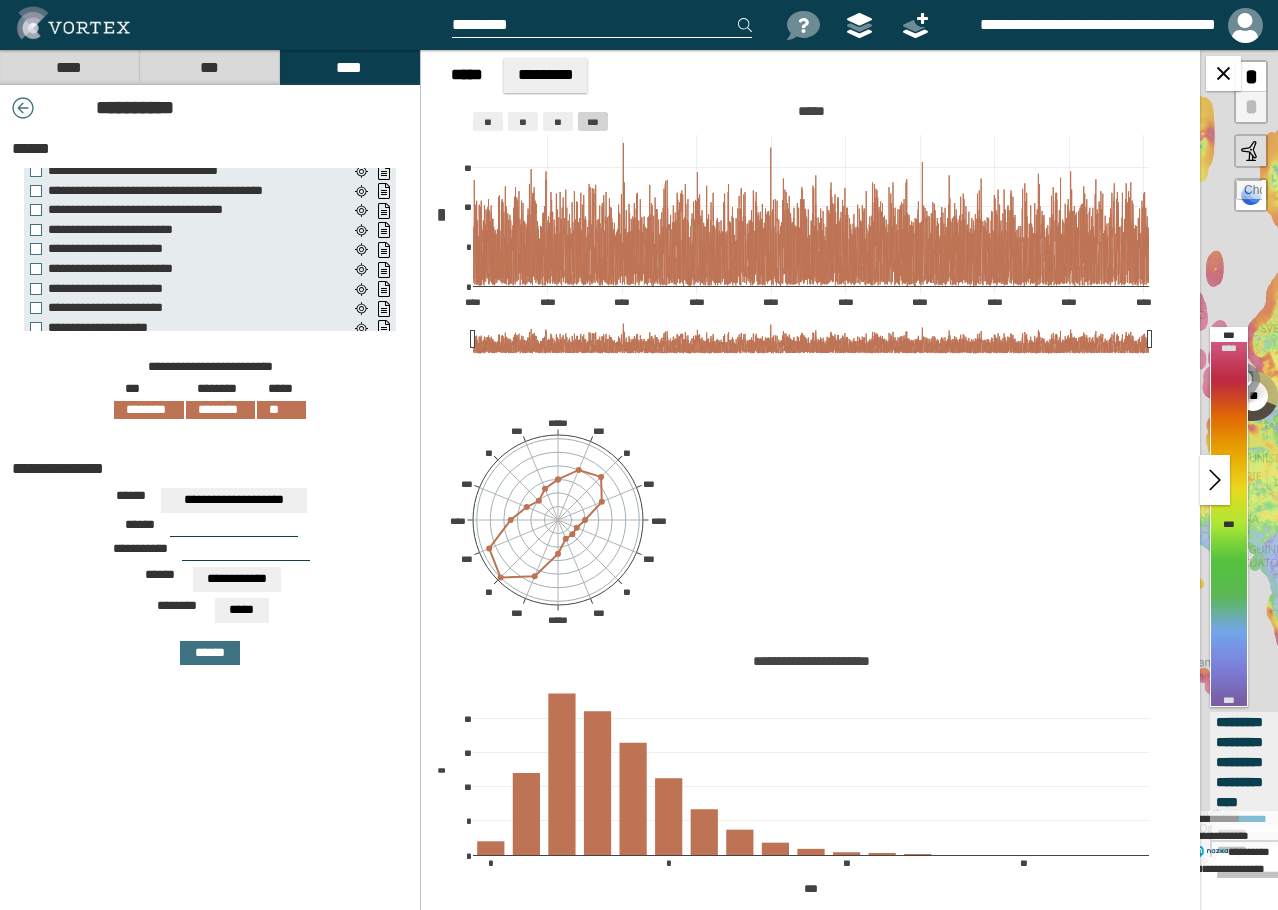 drag, startPoint x: 374, startPoint y: 321, endPoint x: 630, endPoint y: 328, distance: 256.09567 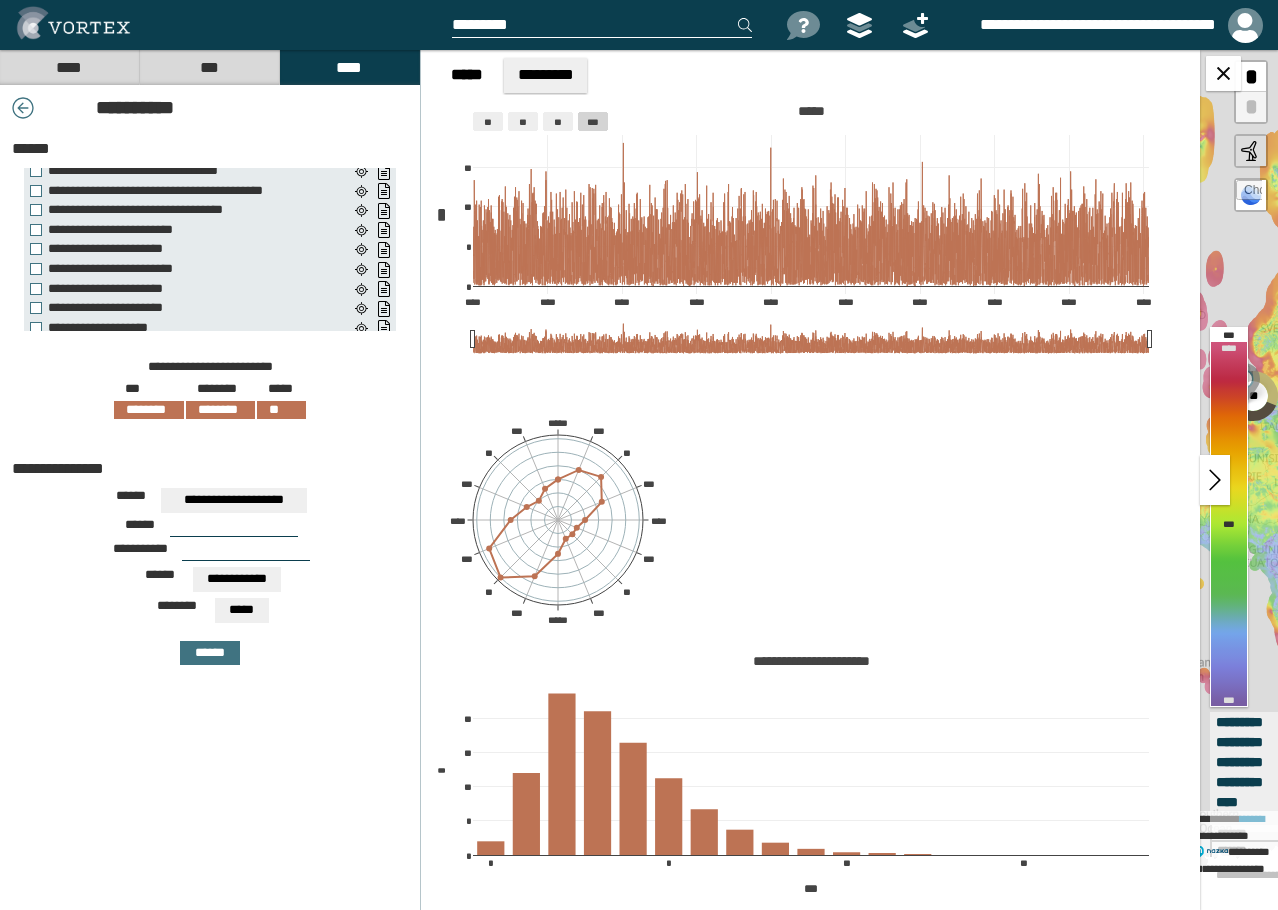 click on "**********" at bounding box center (234, 500) 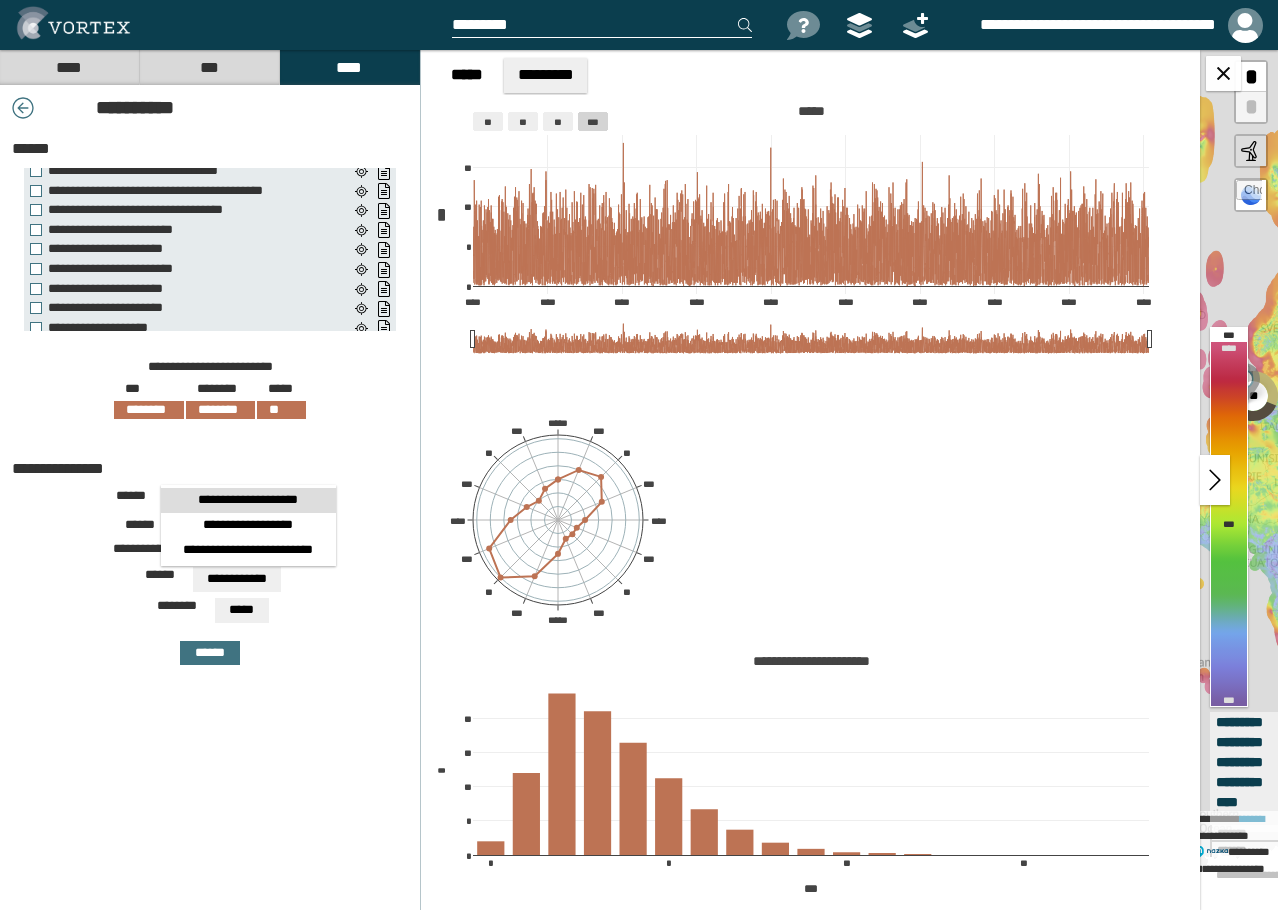 click on "**********" at bounding box center [248, 500] 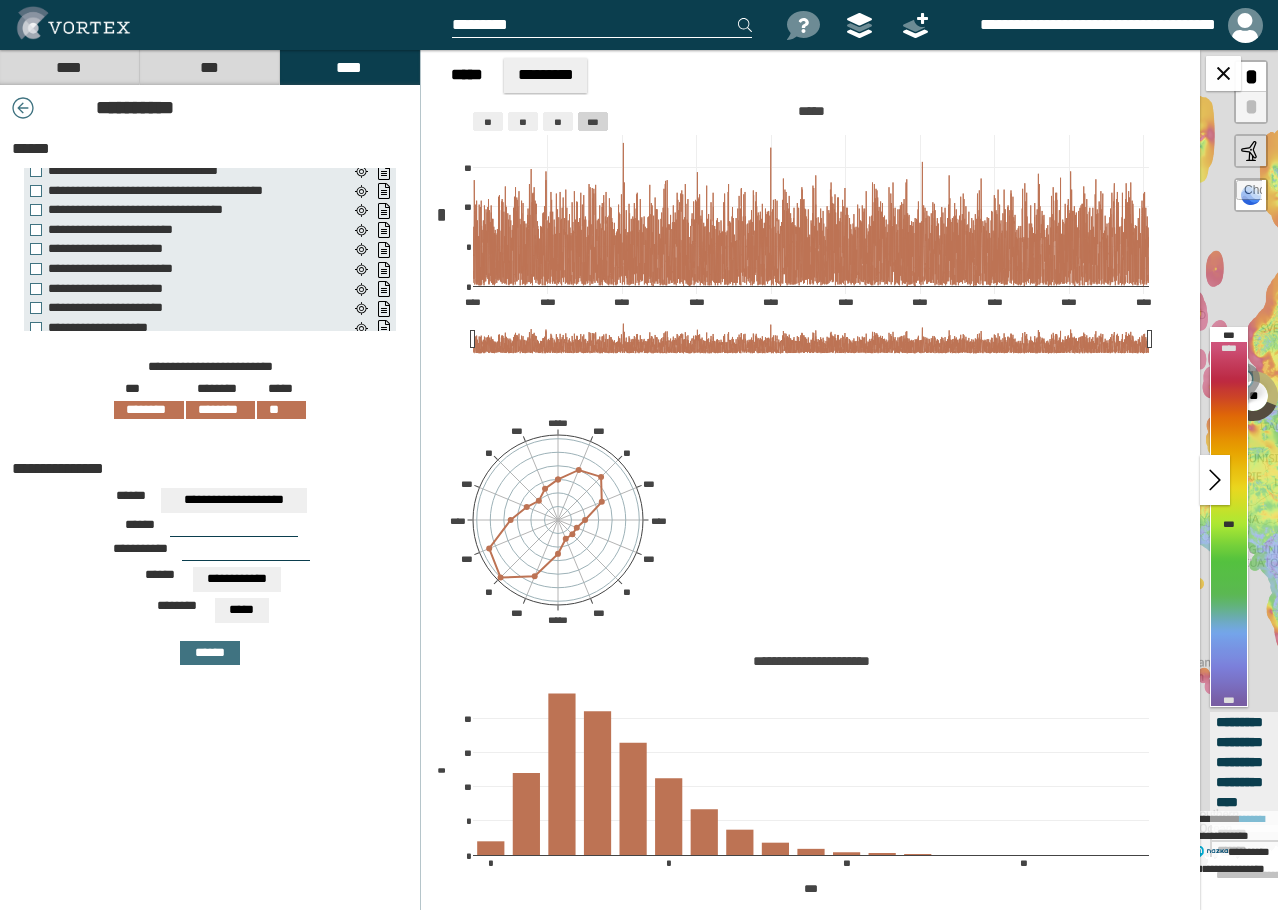 click at bounding box center [234, 529] 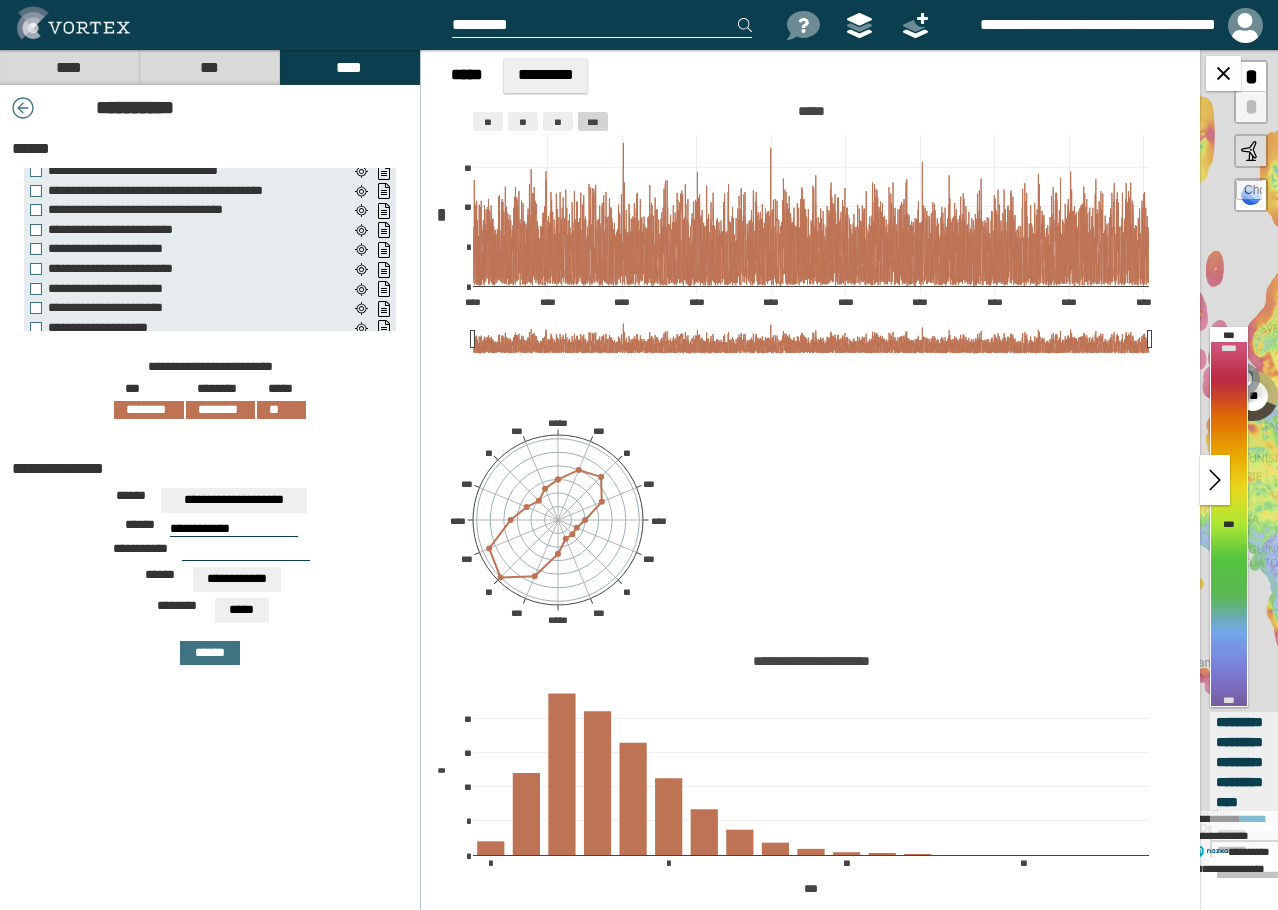 click on "**********" at bounding box center (234, 529) 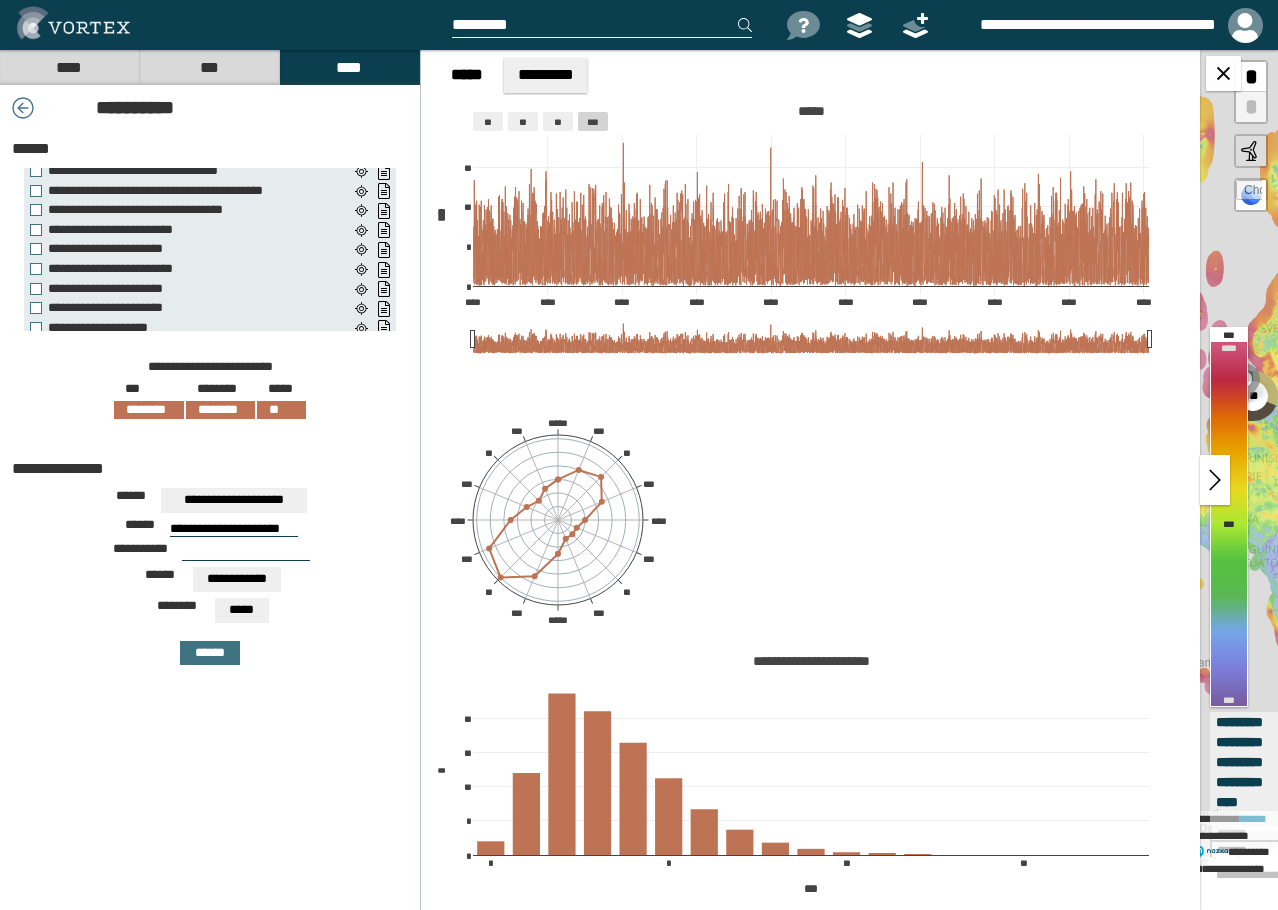 type on "**********" 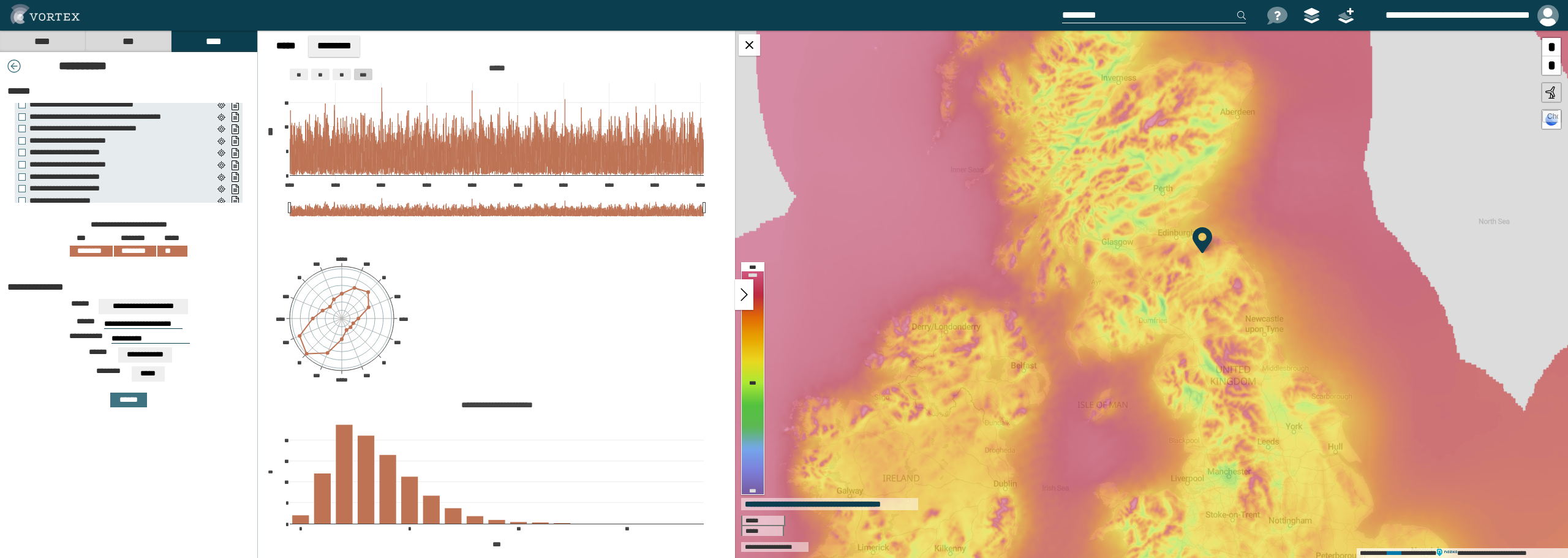 type on "**********" 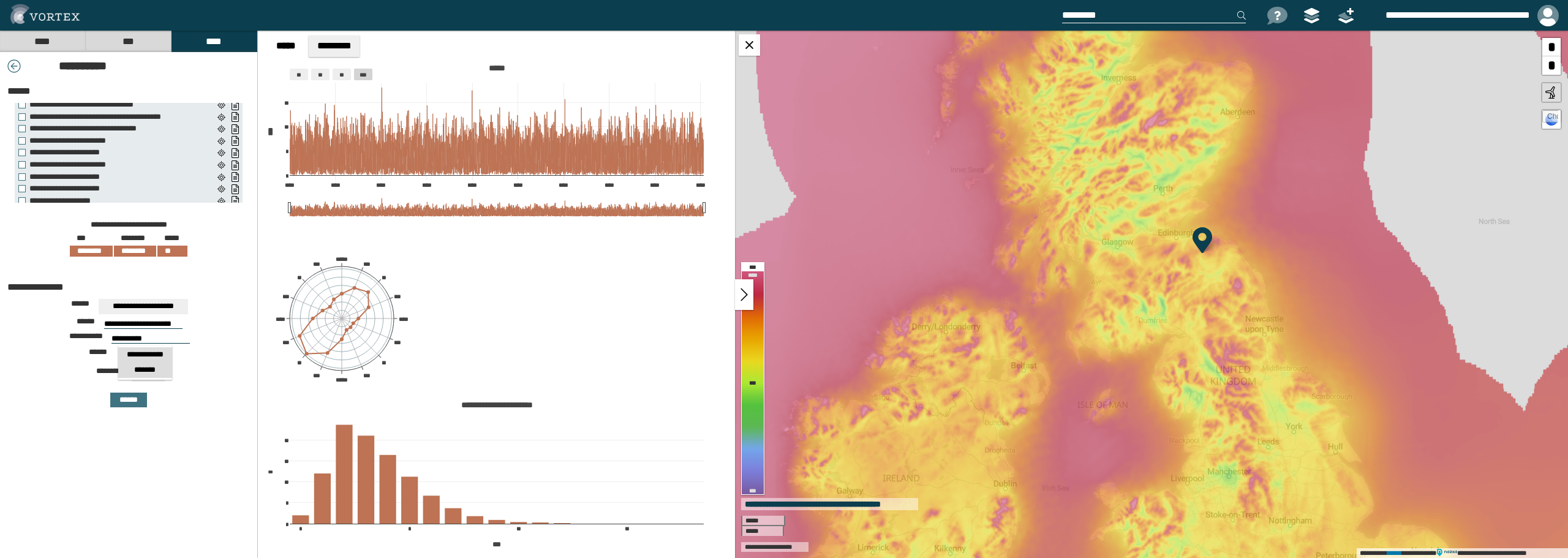click on "*******" at bounding box center [145, 370] 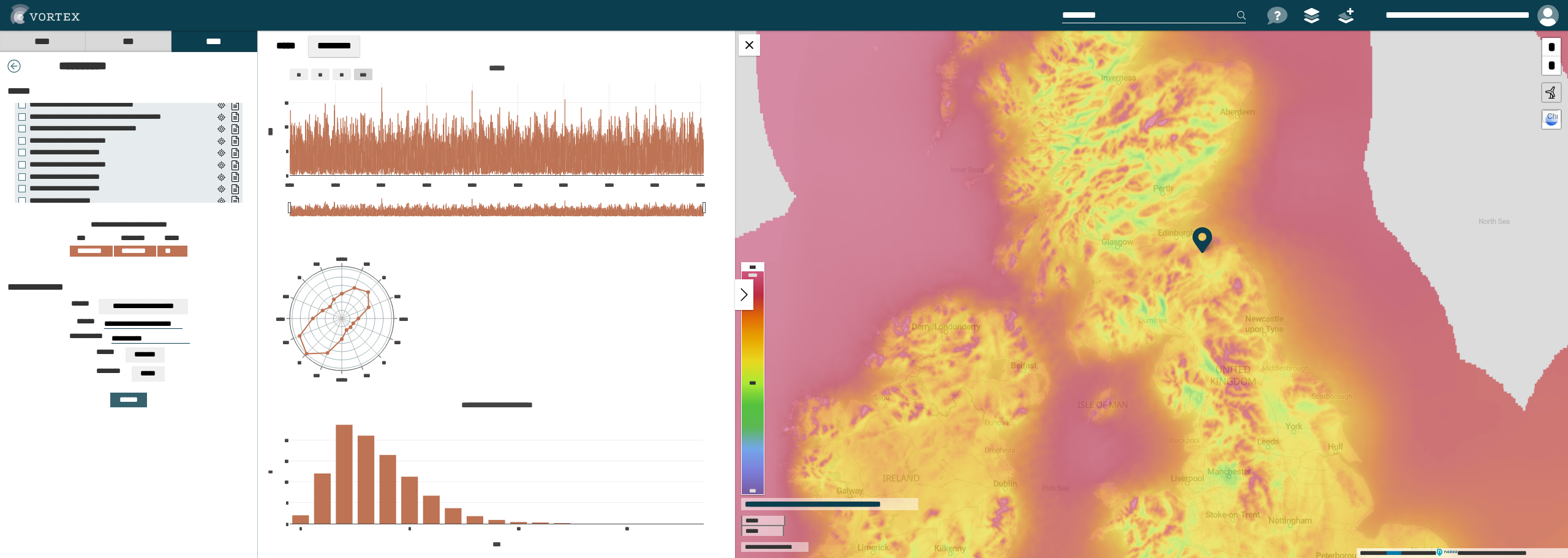 click on "******" at bounding box center [129, 400] 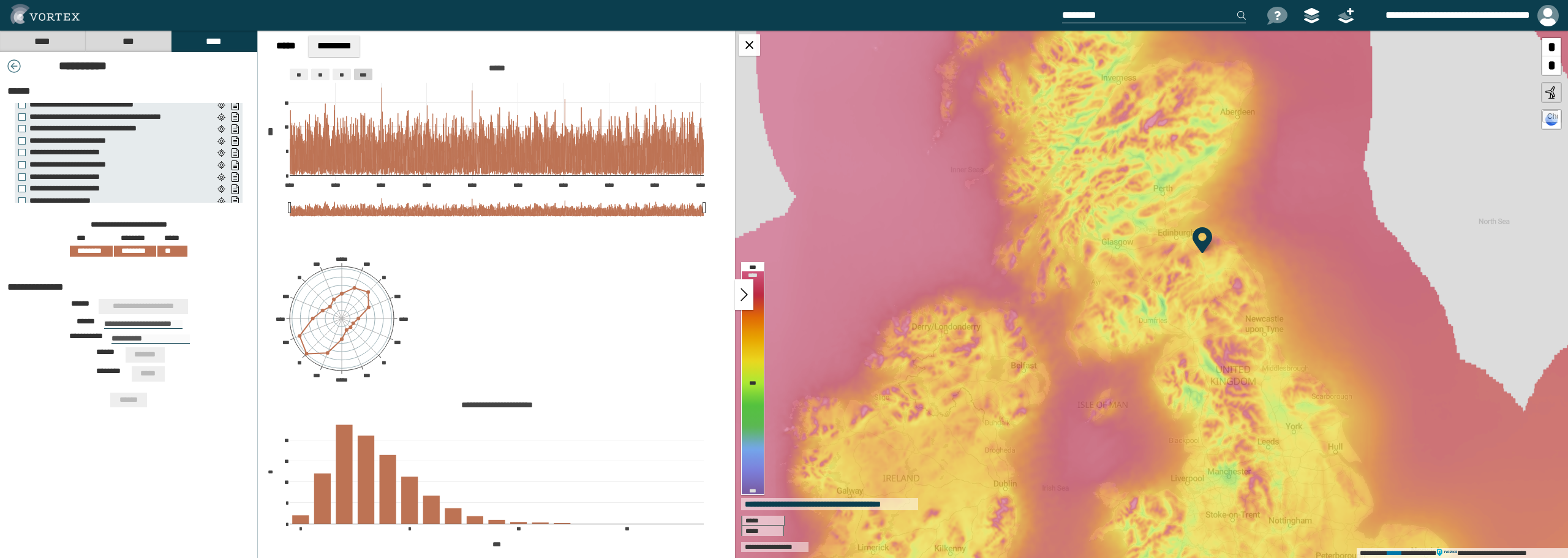 type 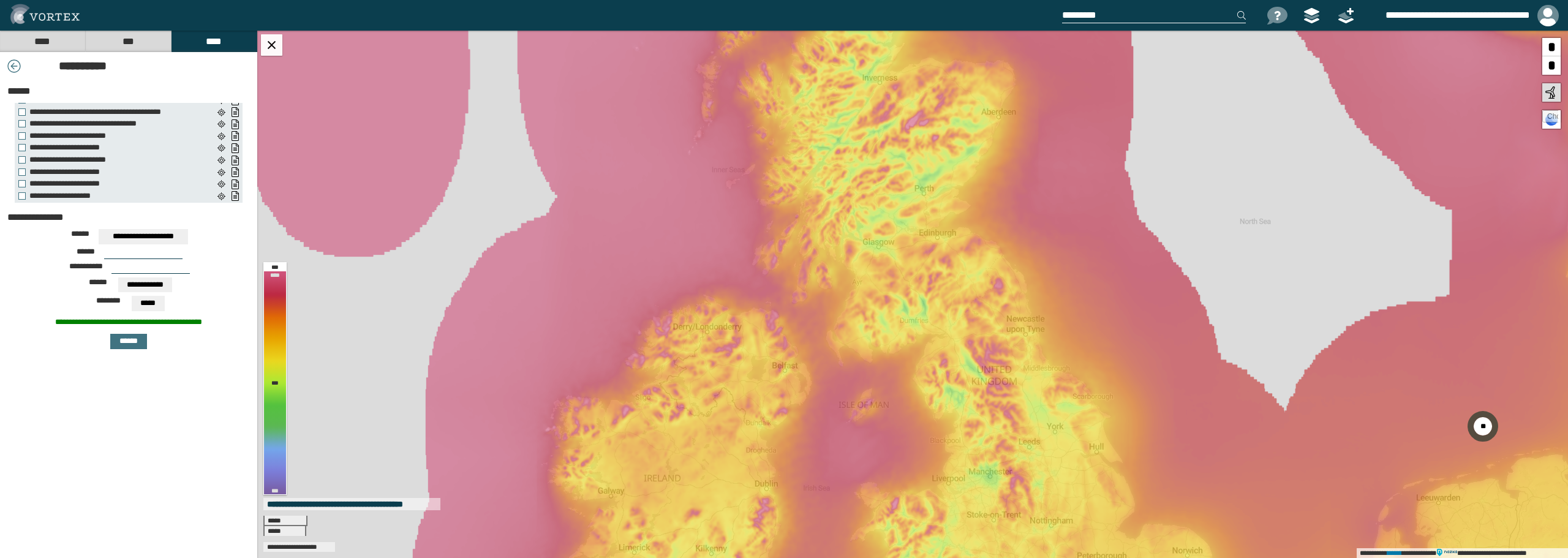 scroll, scrollTop: 496, scrollLeft: 0, axis: vertical 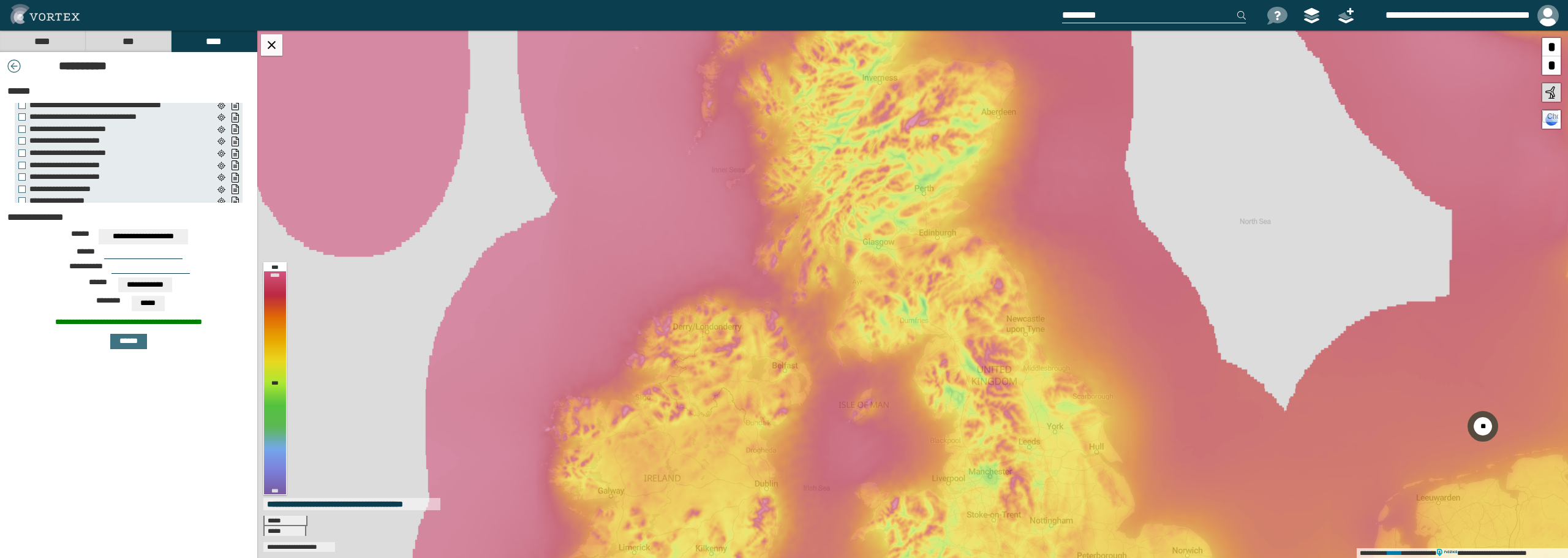 click at bounding box center (221, 213) 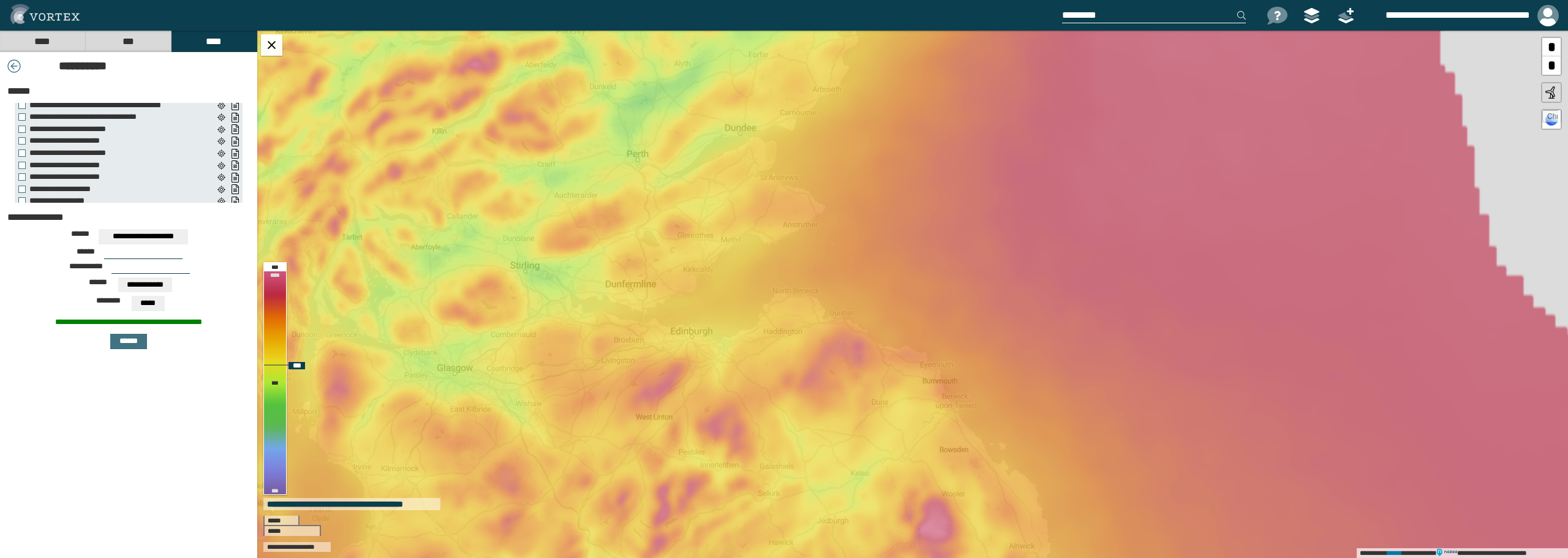 click on "****" at bounding box center [42, 41] 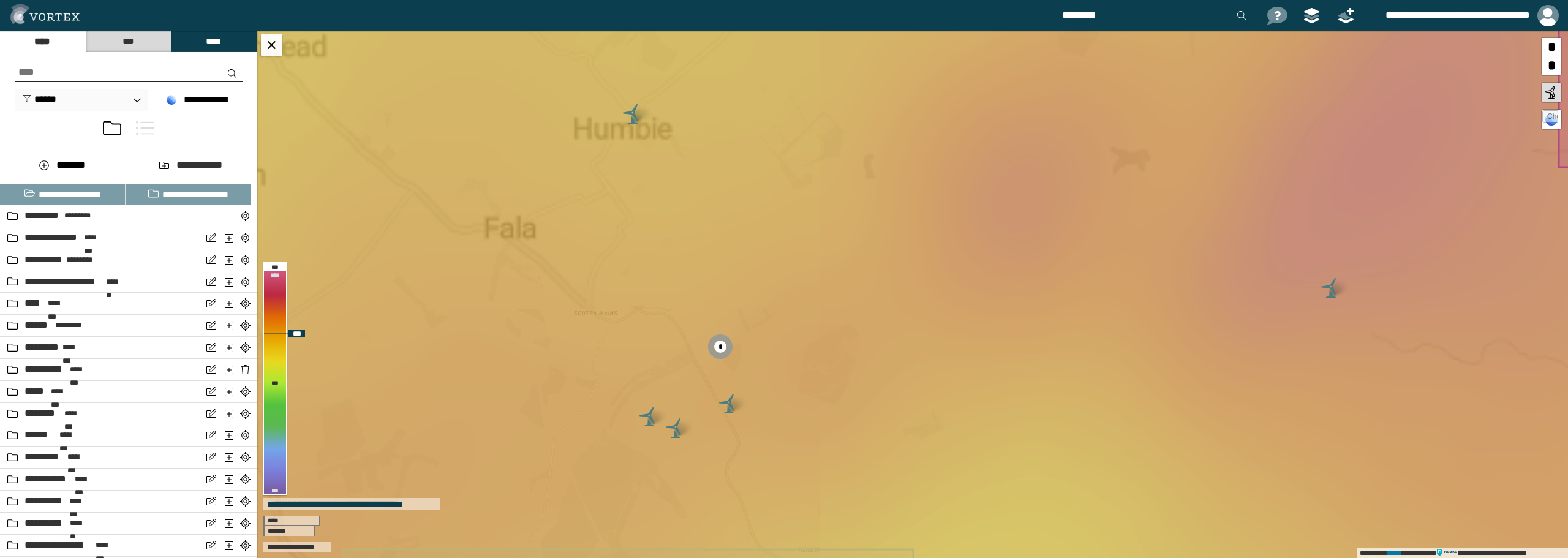 click 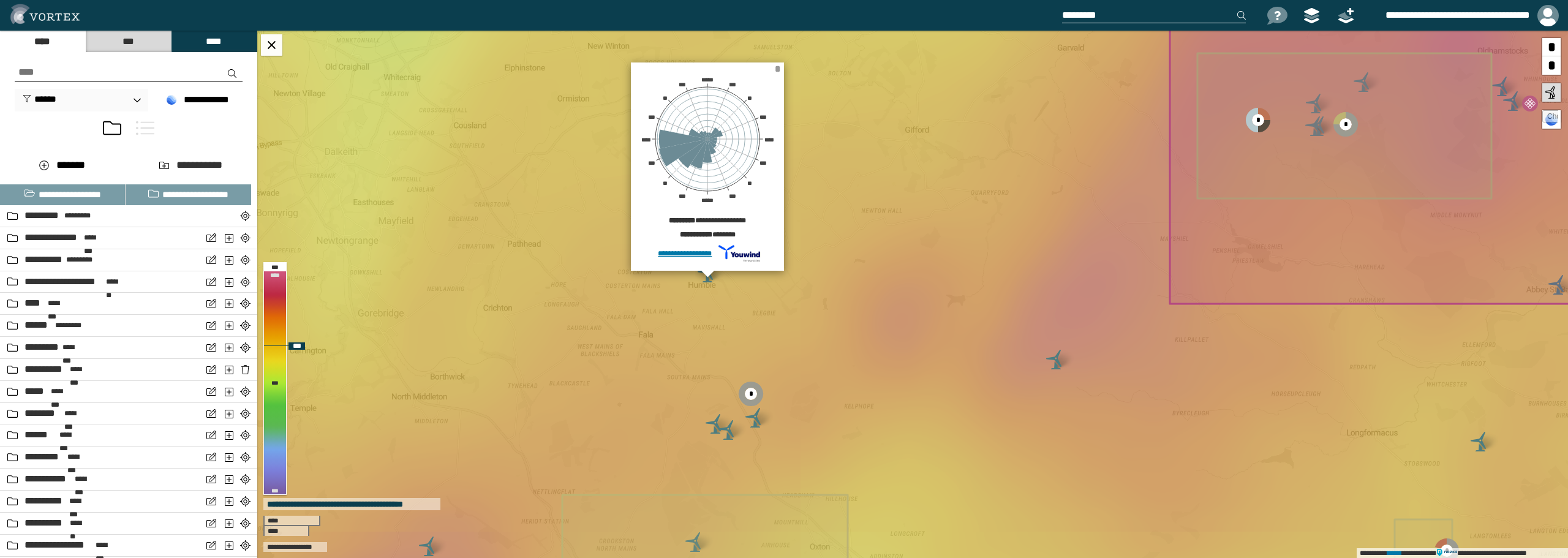 click on "*" at bounding box center (778, 67) 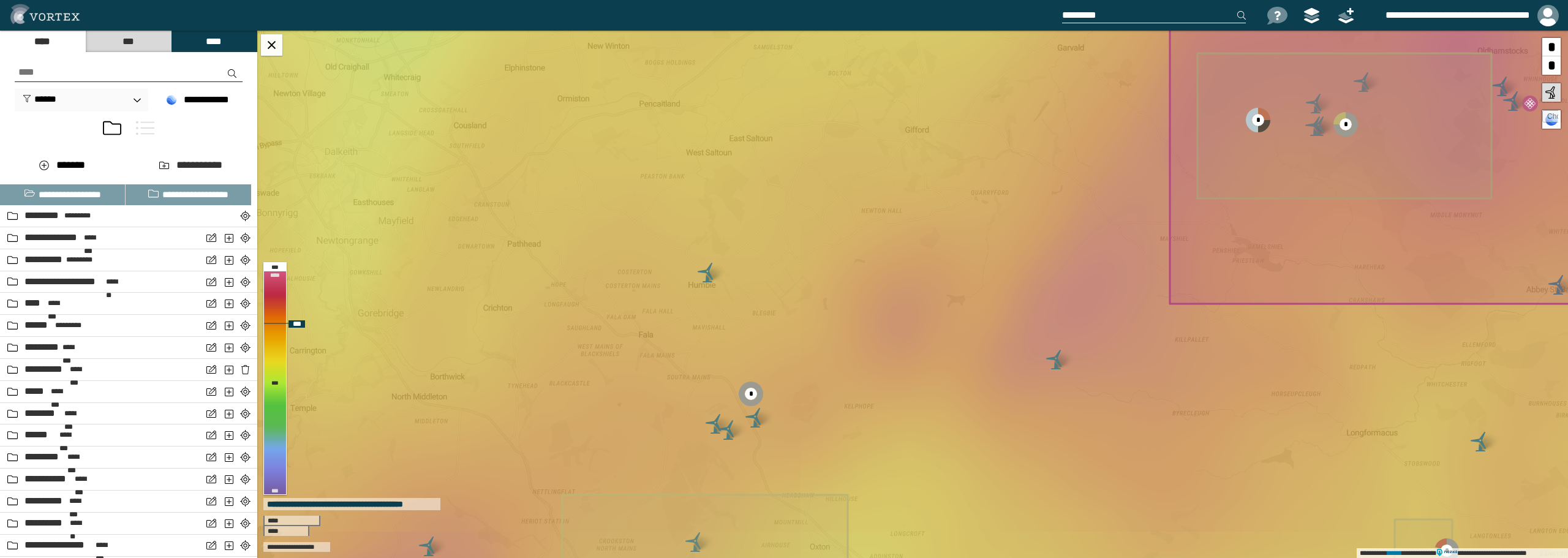 click 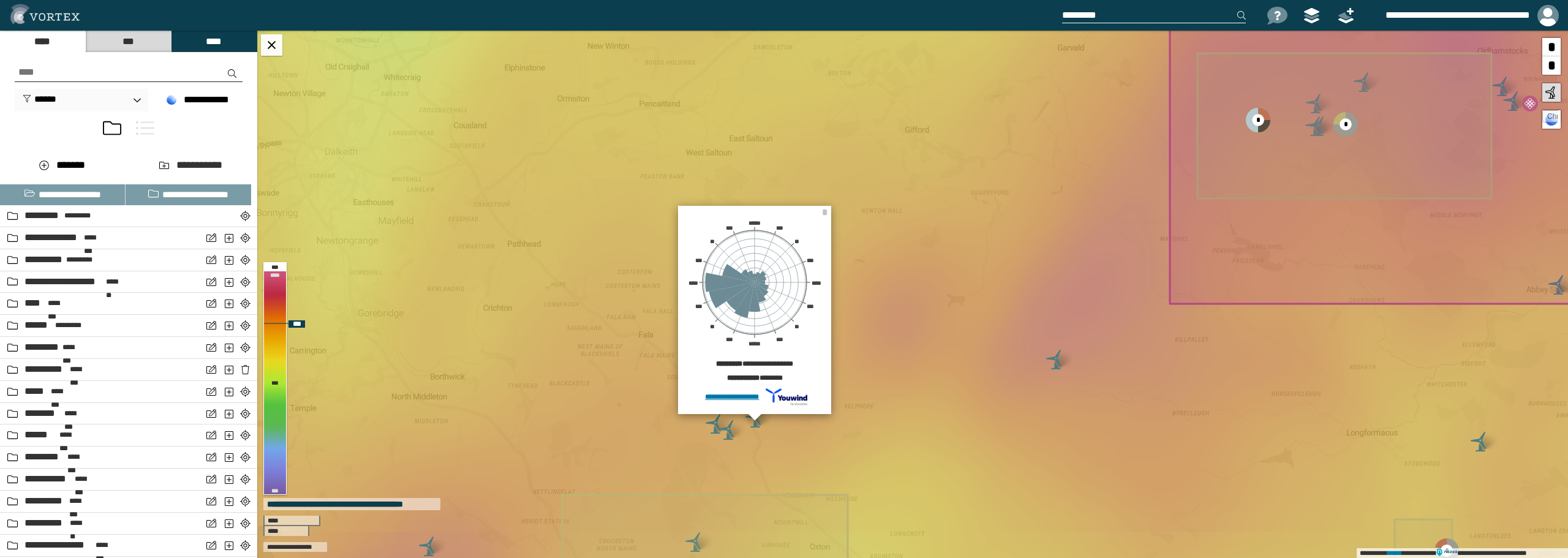 click 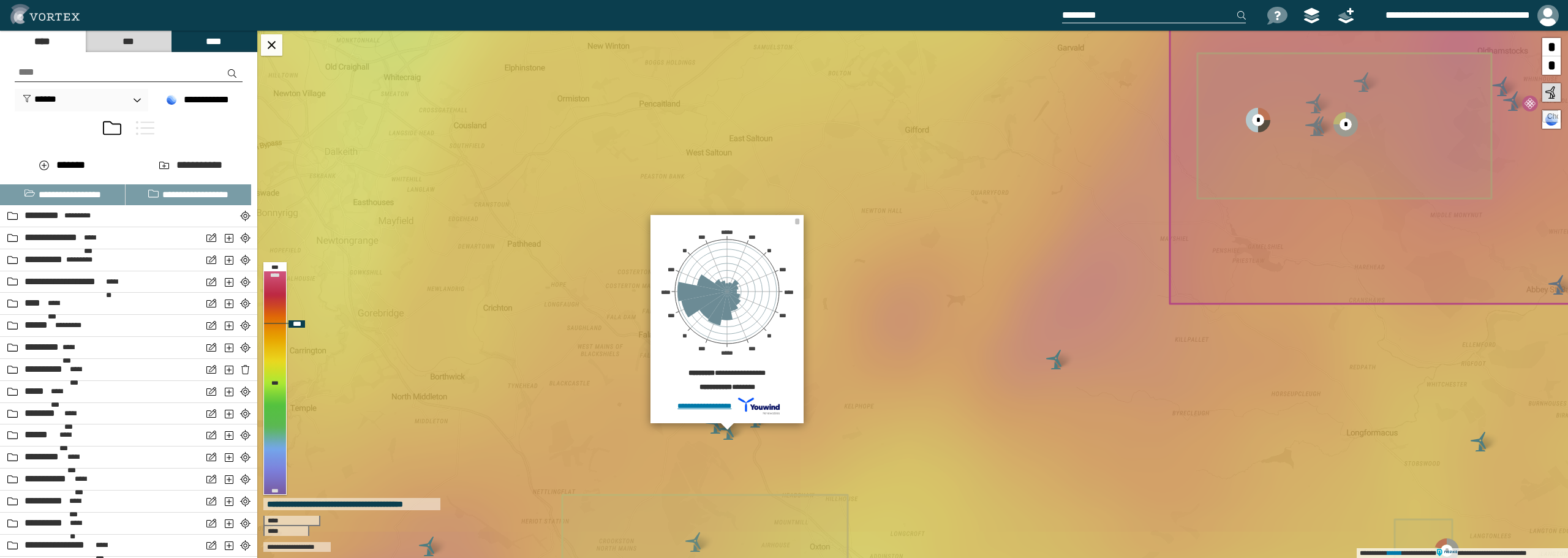 click 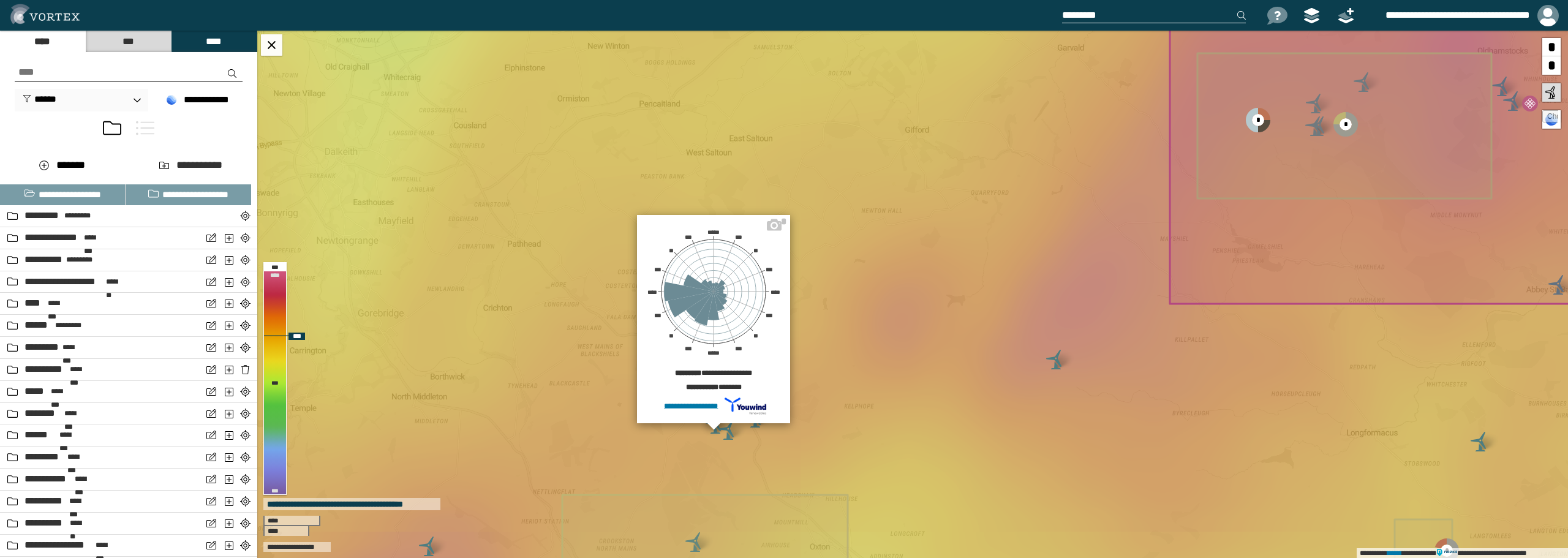 drag, startPoint x: 782, startPoint y: 221, endPoint x: 766, endPoint y: 296, distance: 76.68768 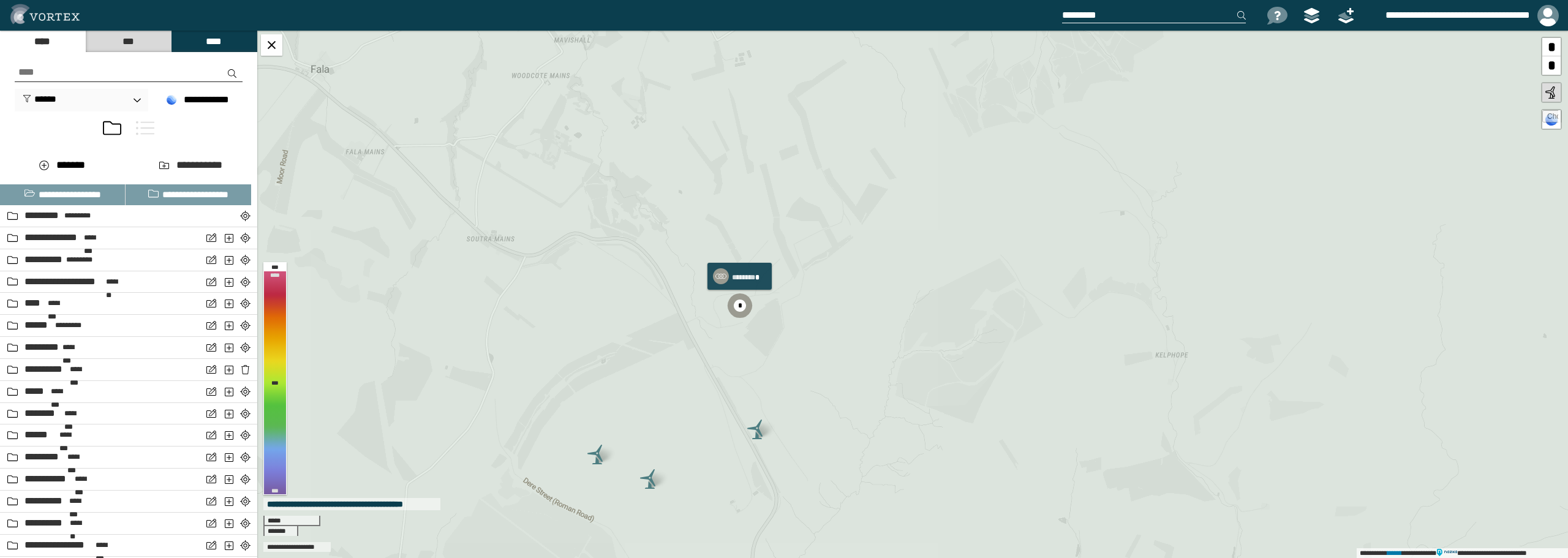 click 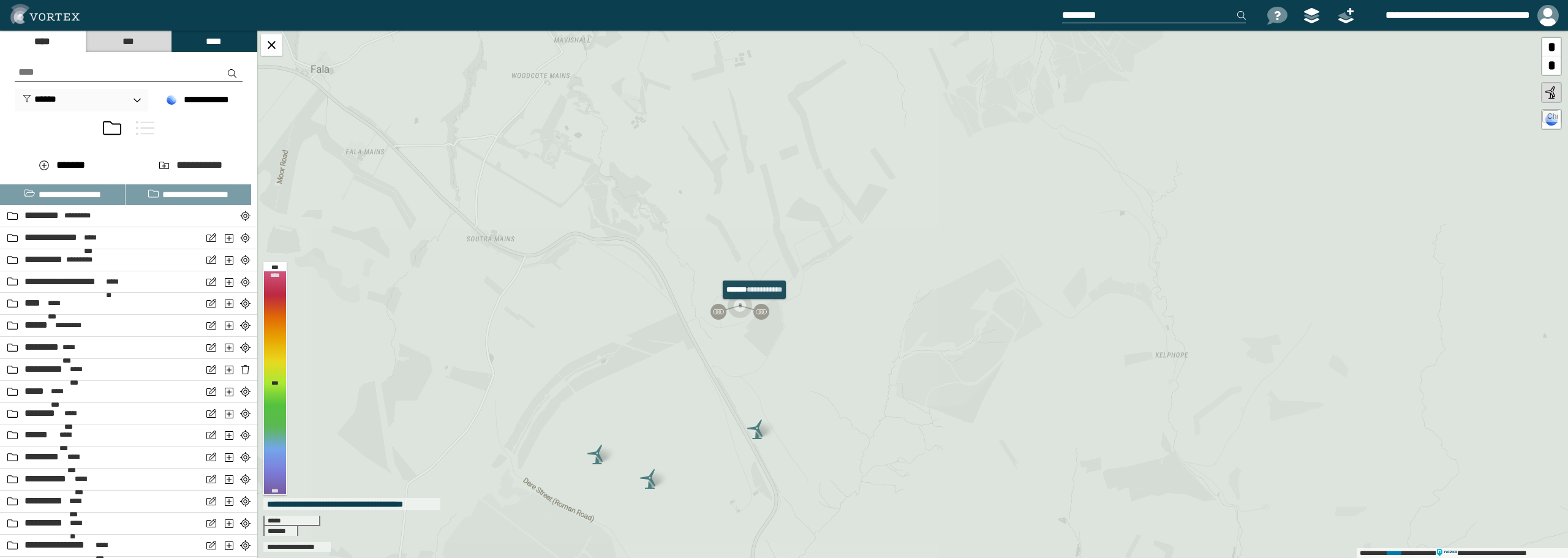 click at bounding box center (761, 312) 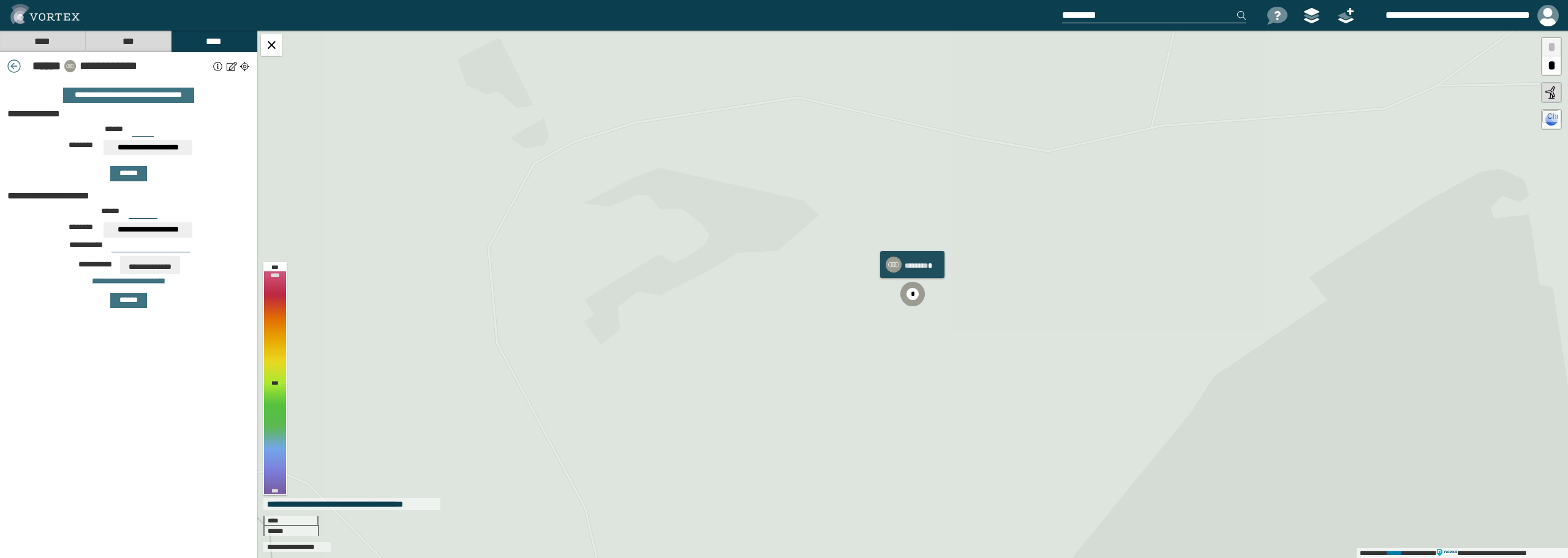click 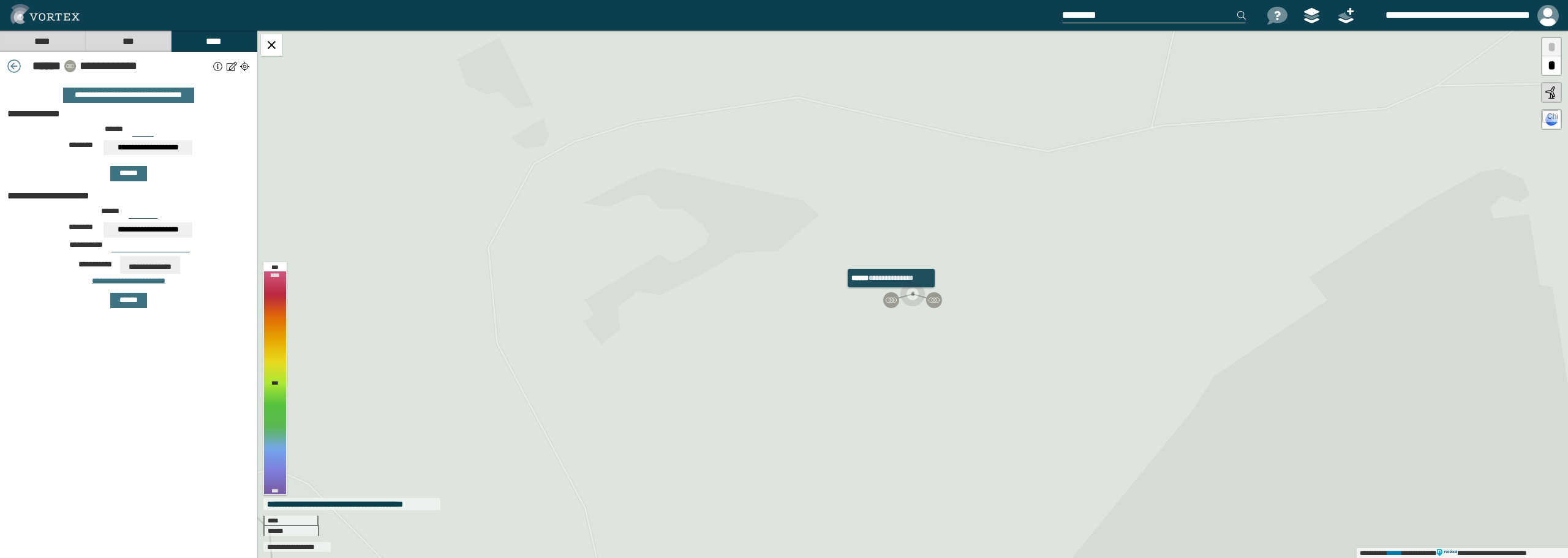 click at bounding box center [891, 300] 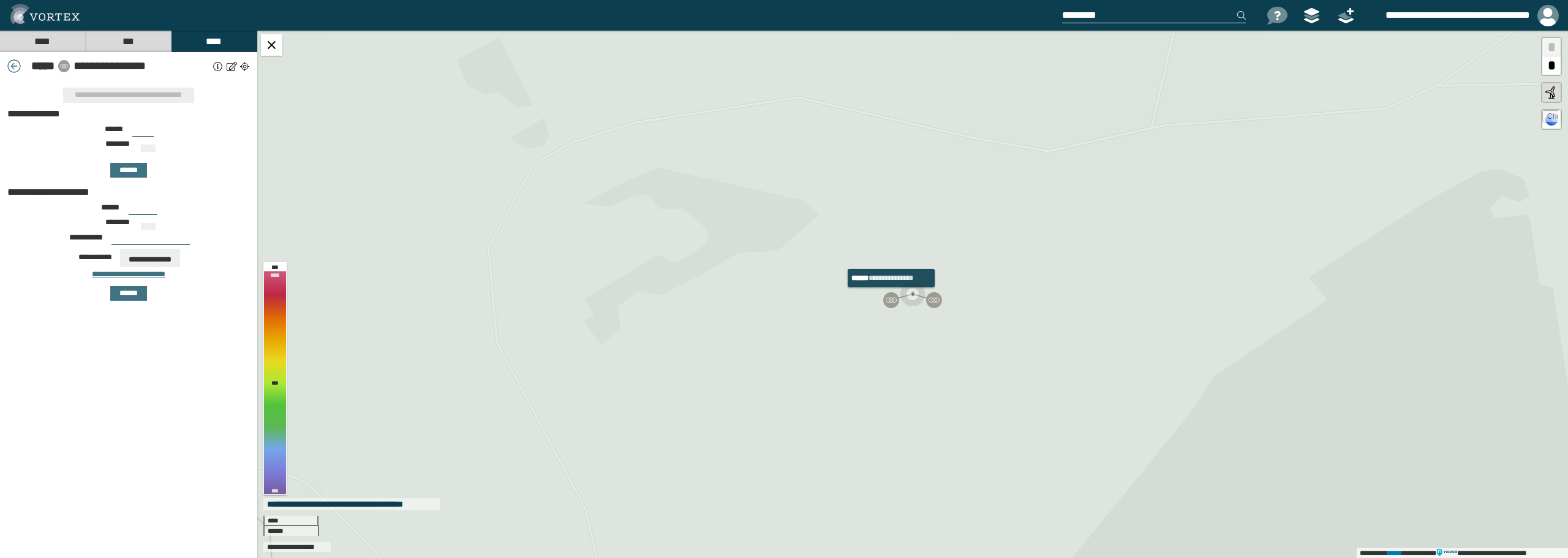type on "***" 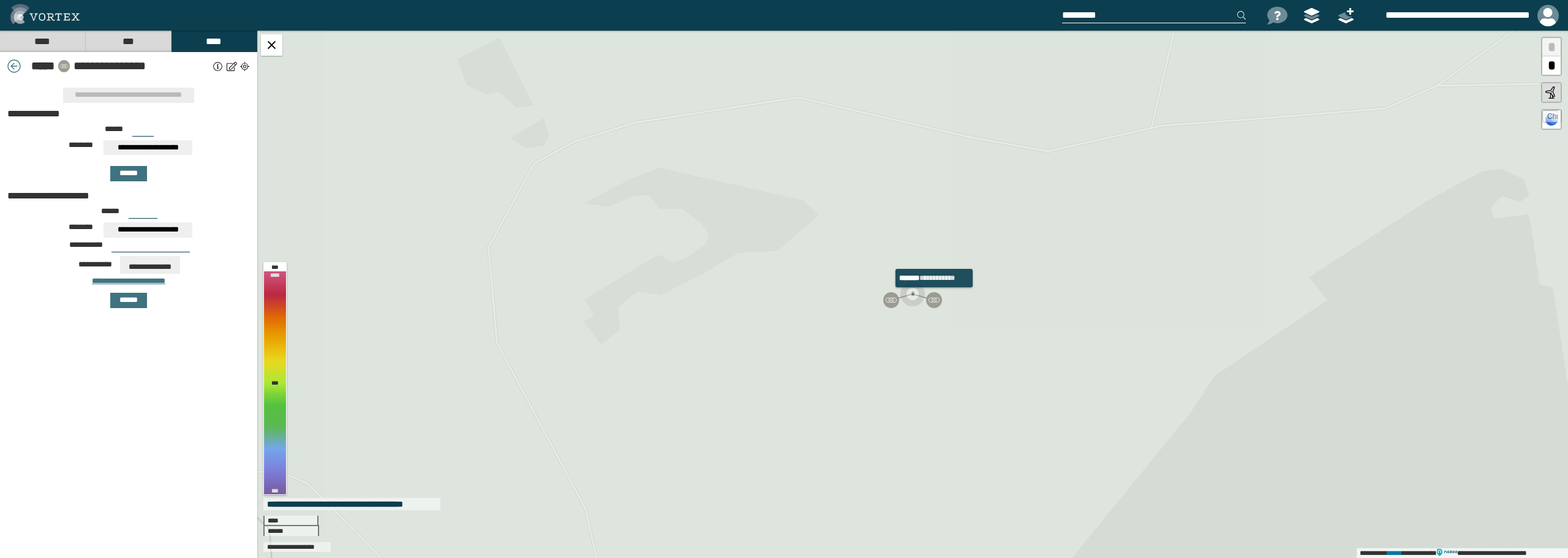 click at bounding box center [934, 300] 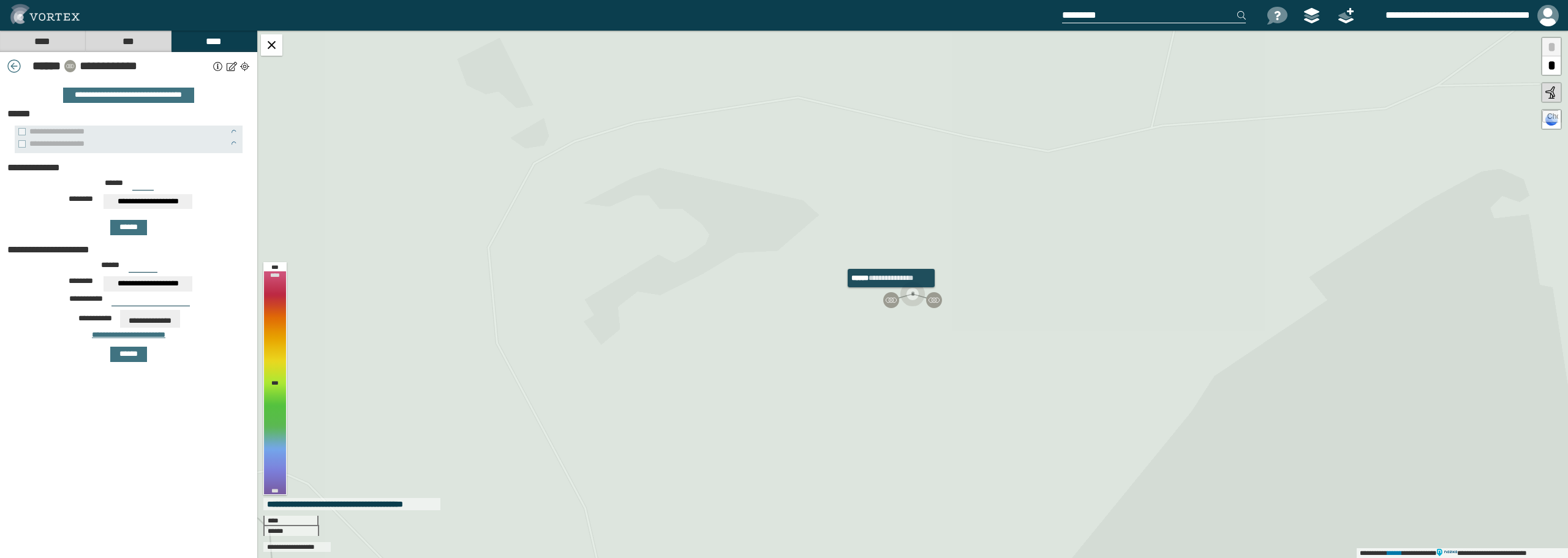 click at bounding box center (891, 300) 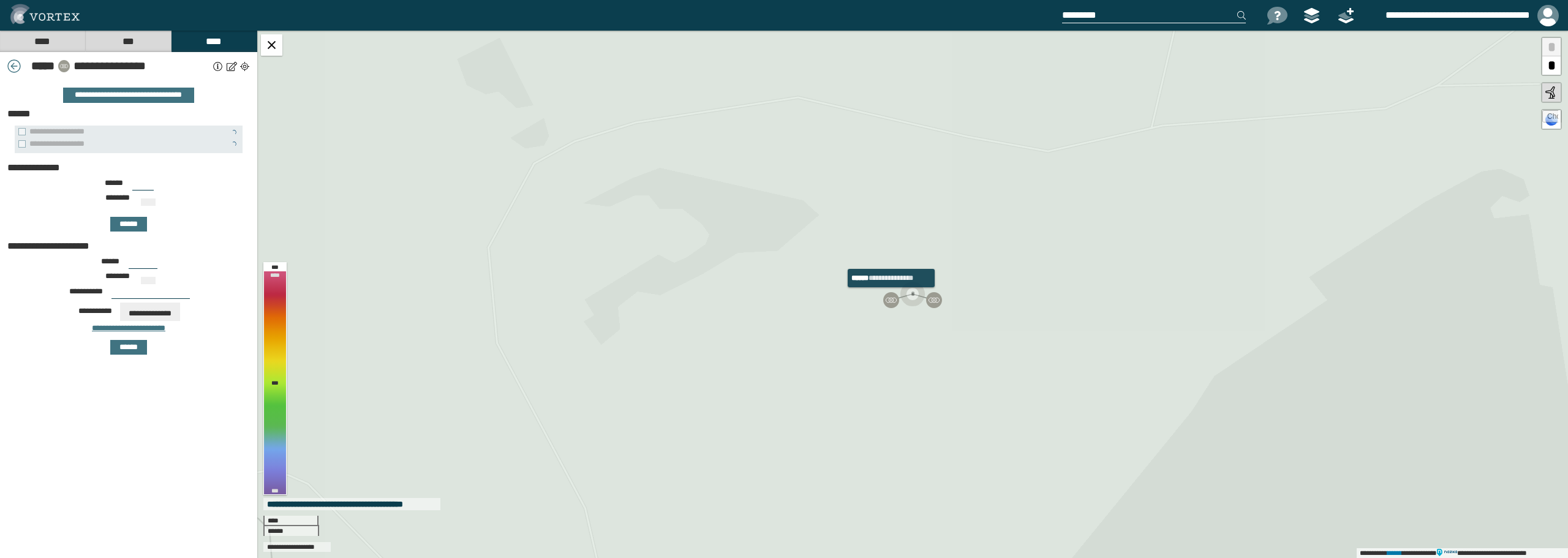 type on "***" 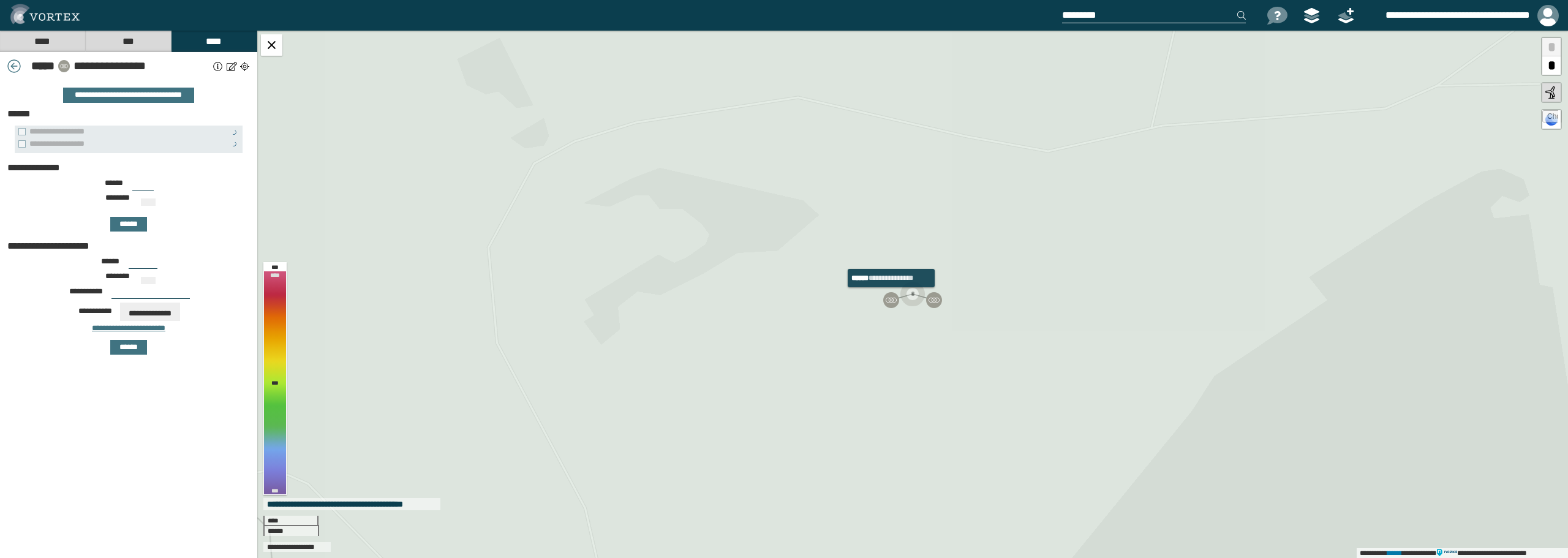 type on "***" 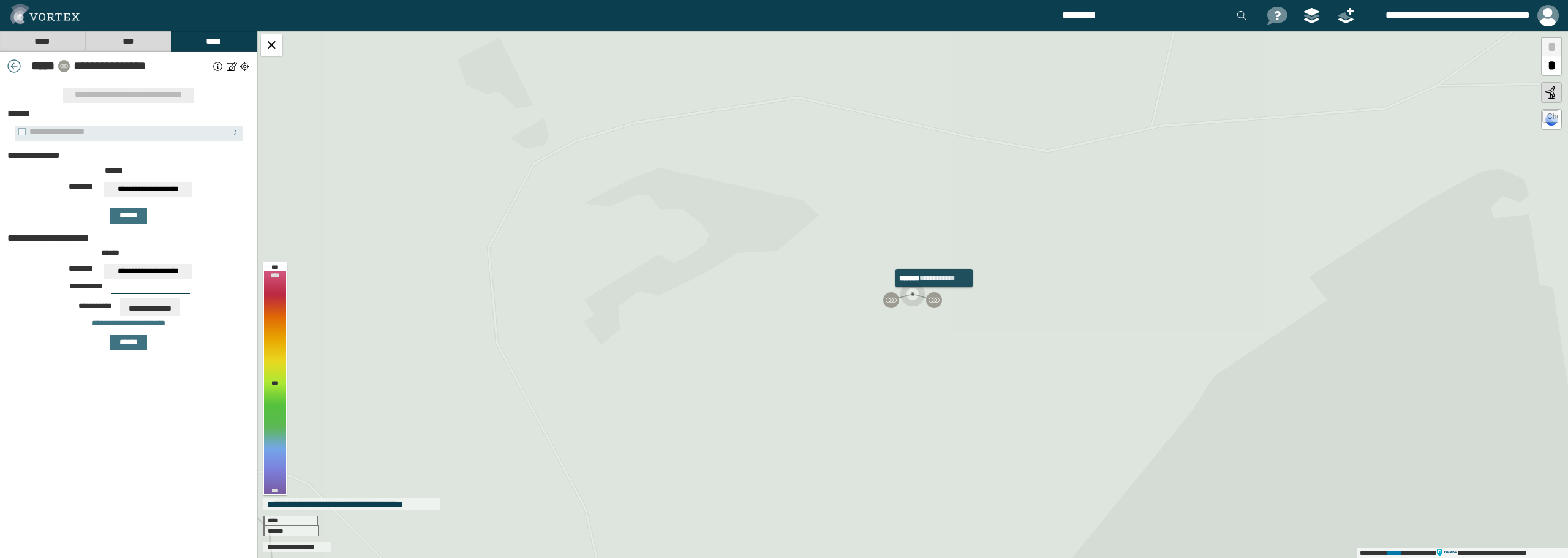 click at bounding box center [934, 300] 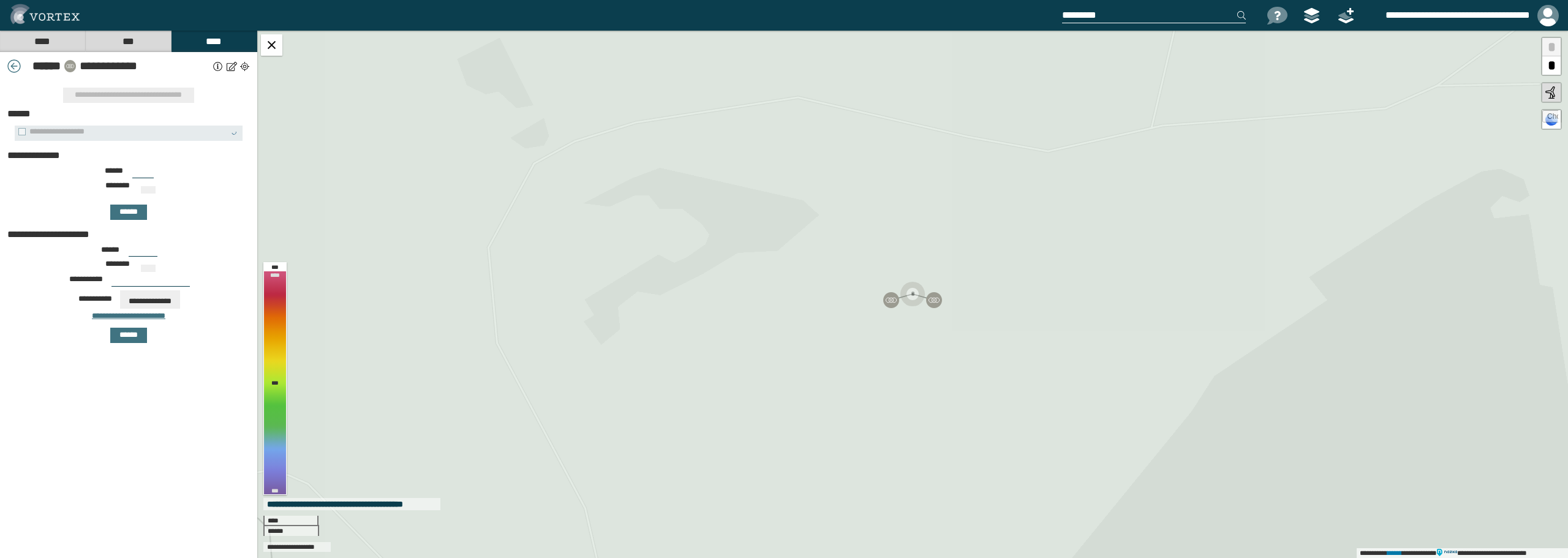 type on "***" 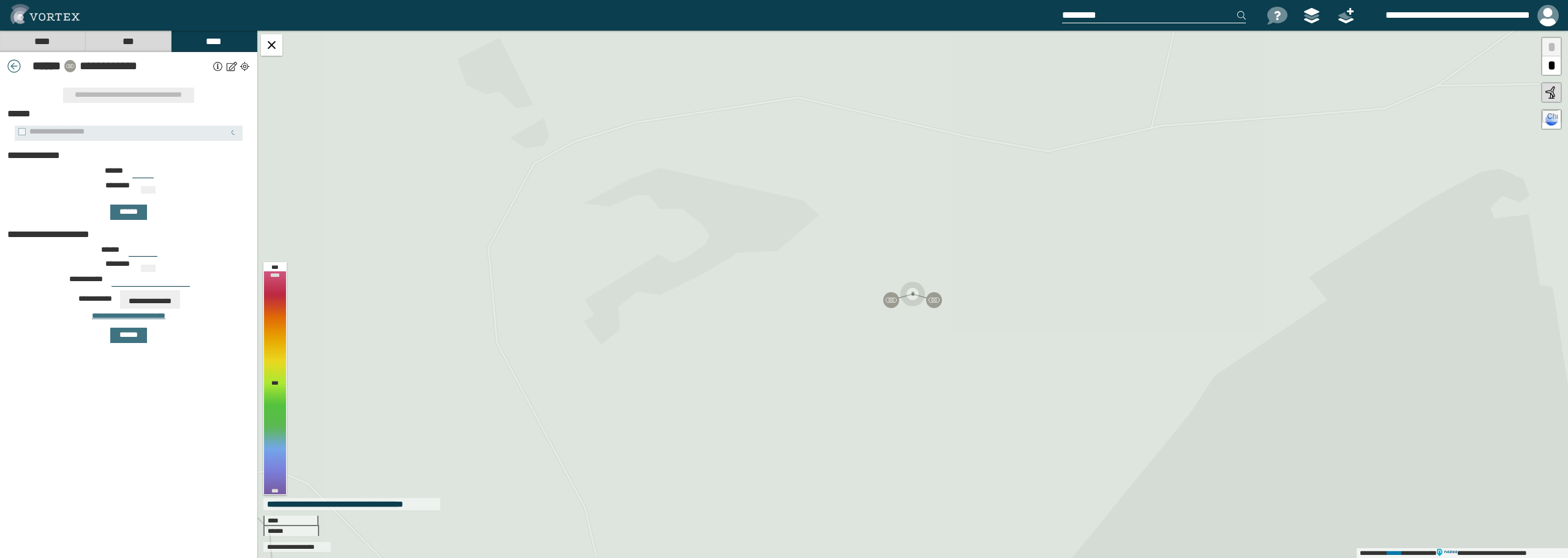 type on "***" 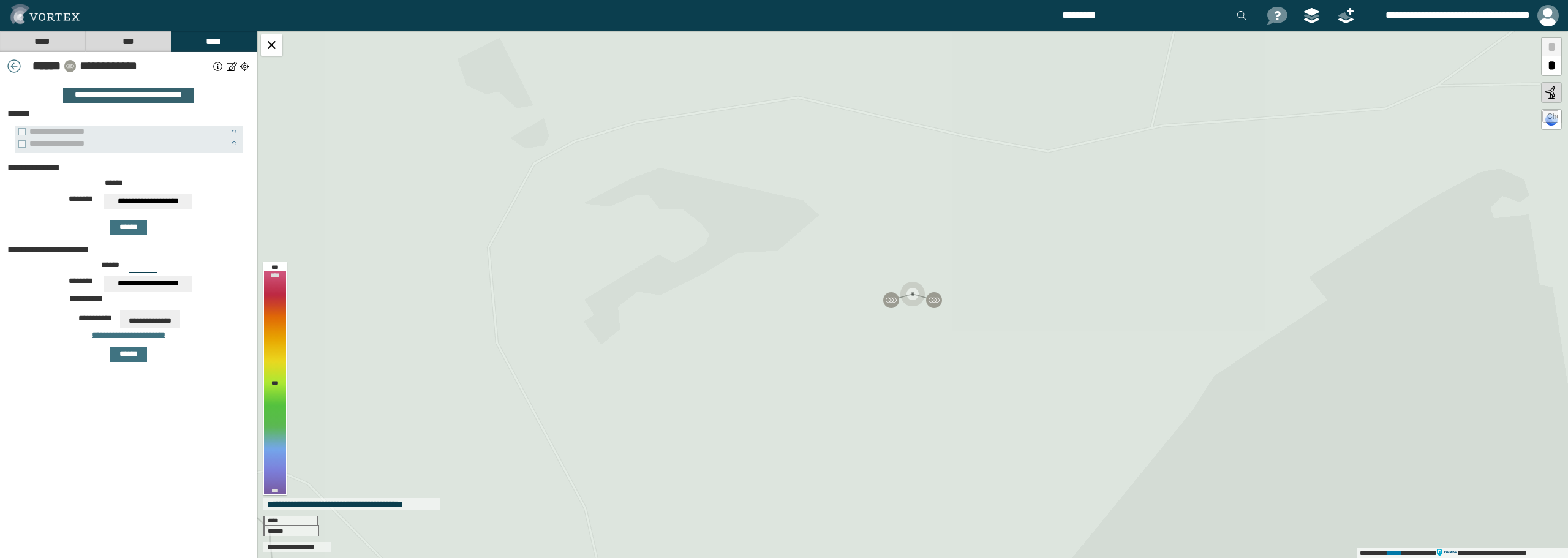 click on "**********" at bounding box center (129, 95) 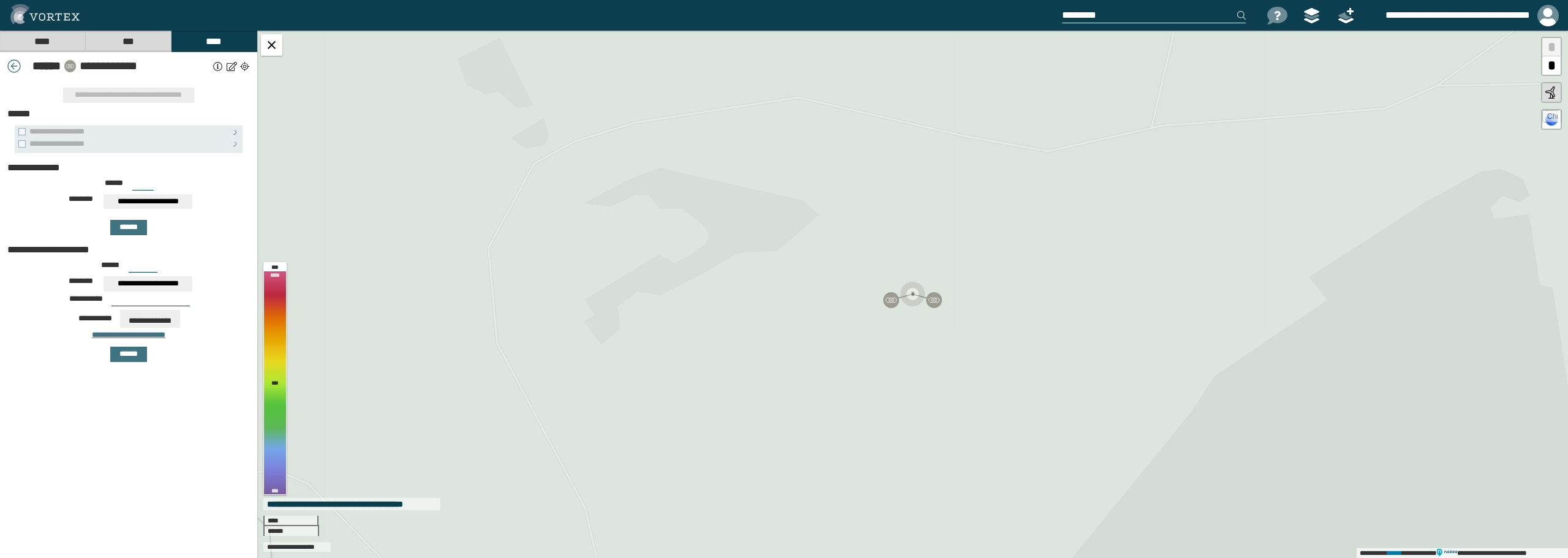 click on "**********" at bounding box center (148, 202) 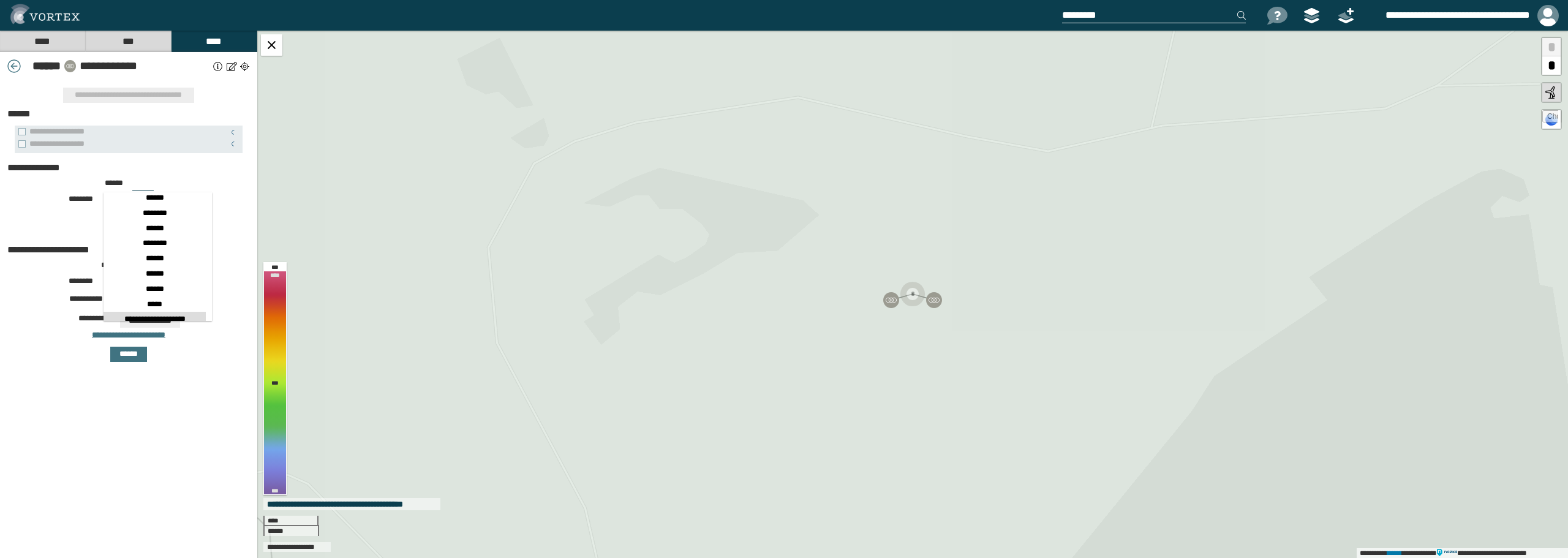 scroll, scrollTop: 184, scrollLeft: 0, axis: vertical 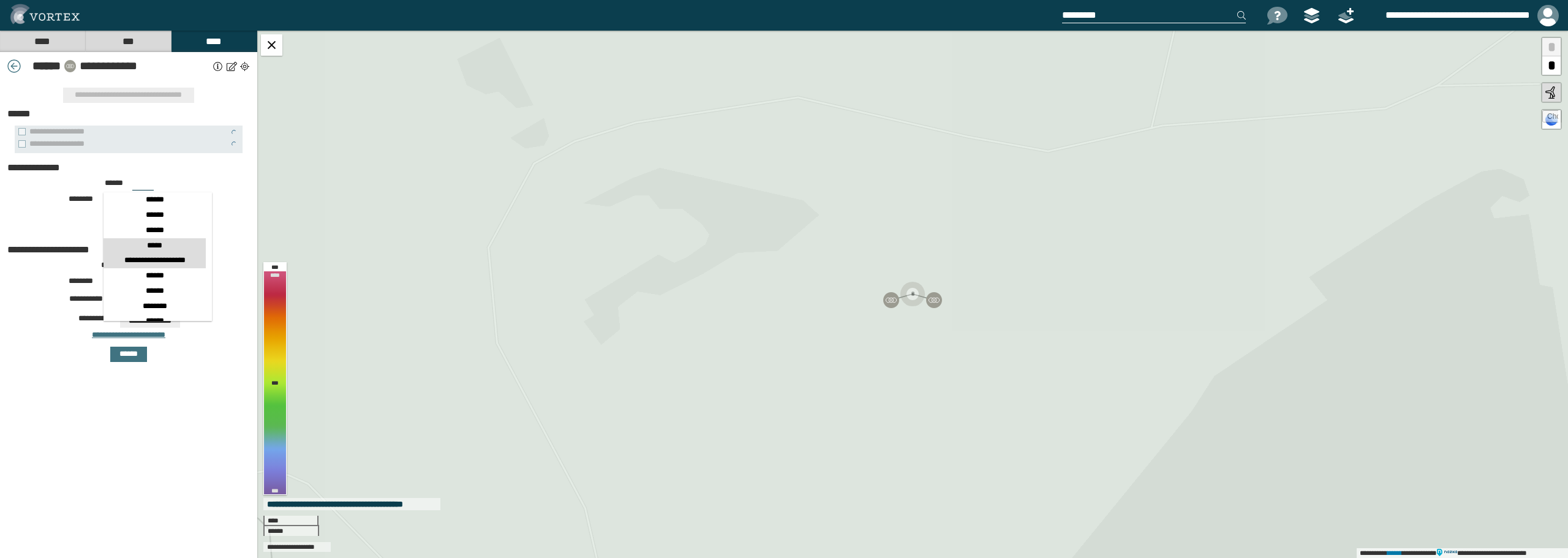 click on "*****" at bounding box center [154, 246] 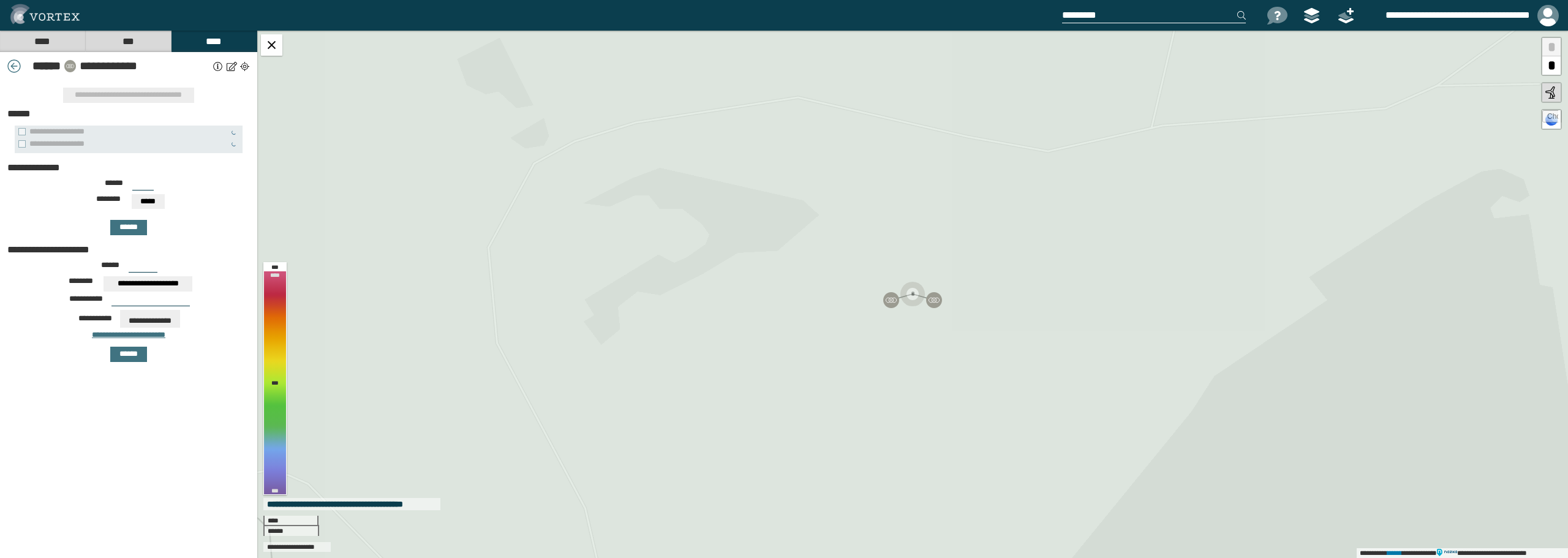 drag, startPoint x: 145, startPoint y: 181, endPoint x: 127, endPoint y: 181, distance: 18 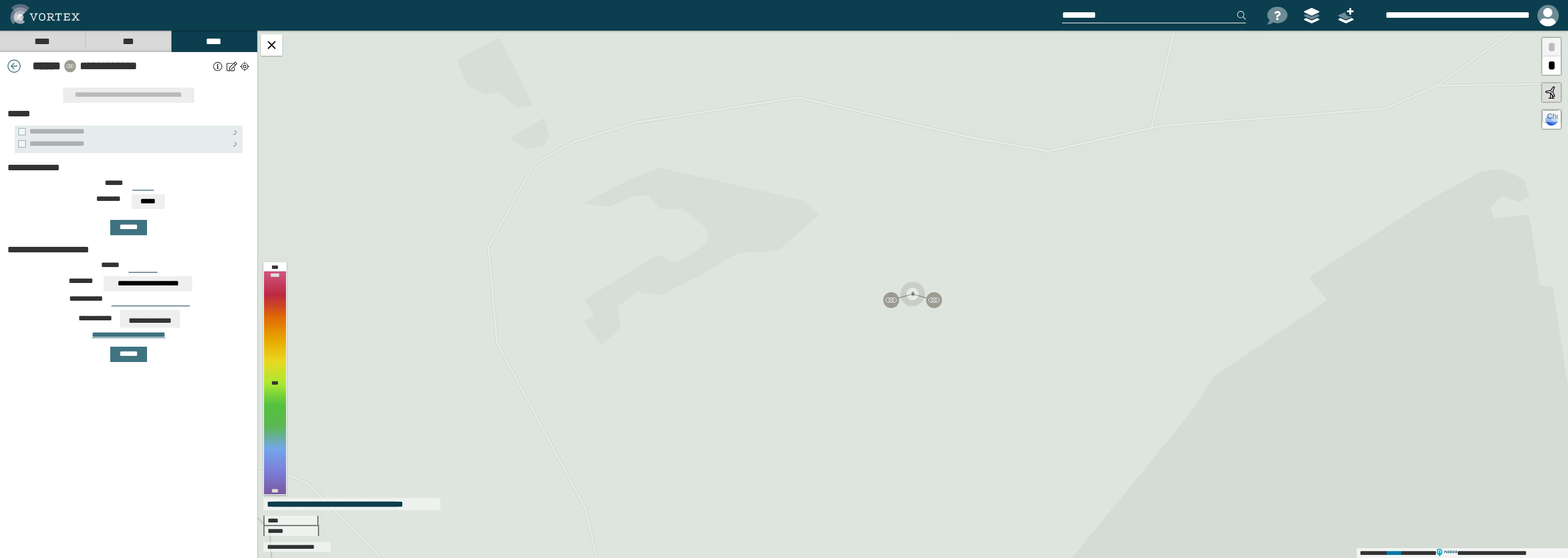 click on "****** ***" at bounding box center [129, 187] 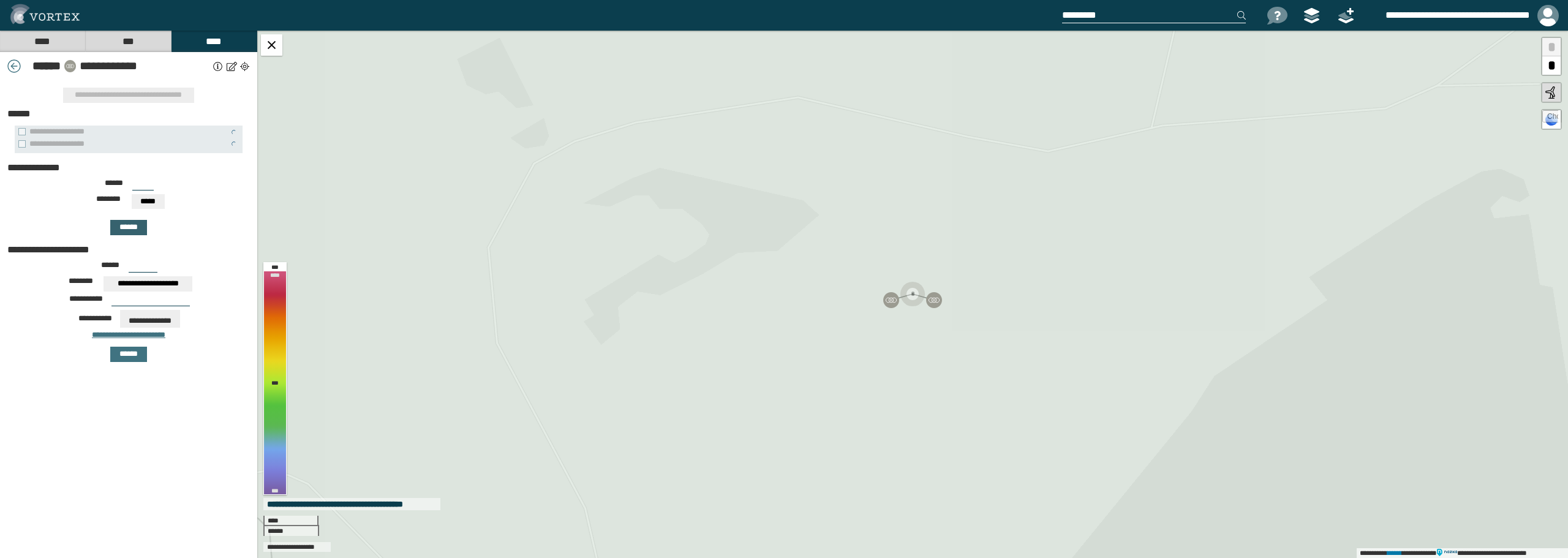 click on "******" at bounding box center [129, 227] 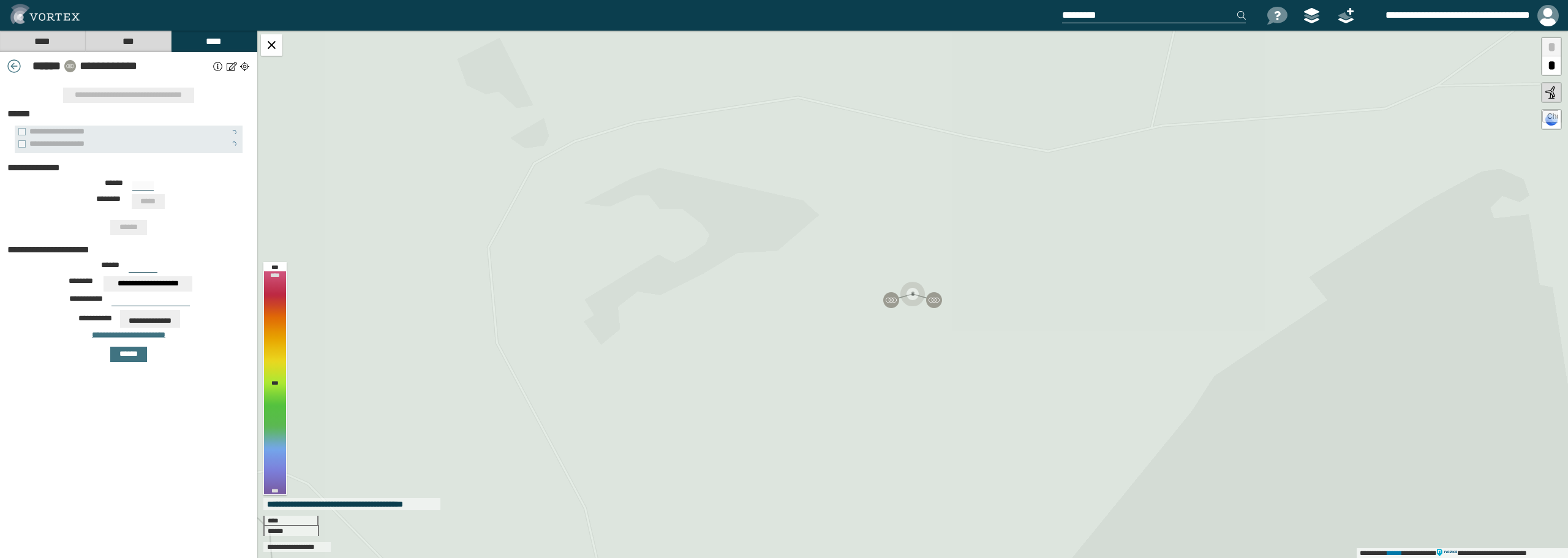 type on "***" 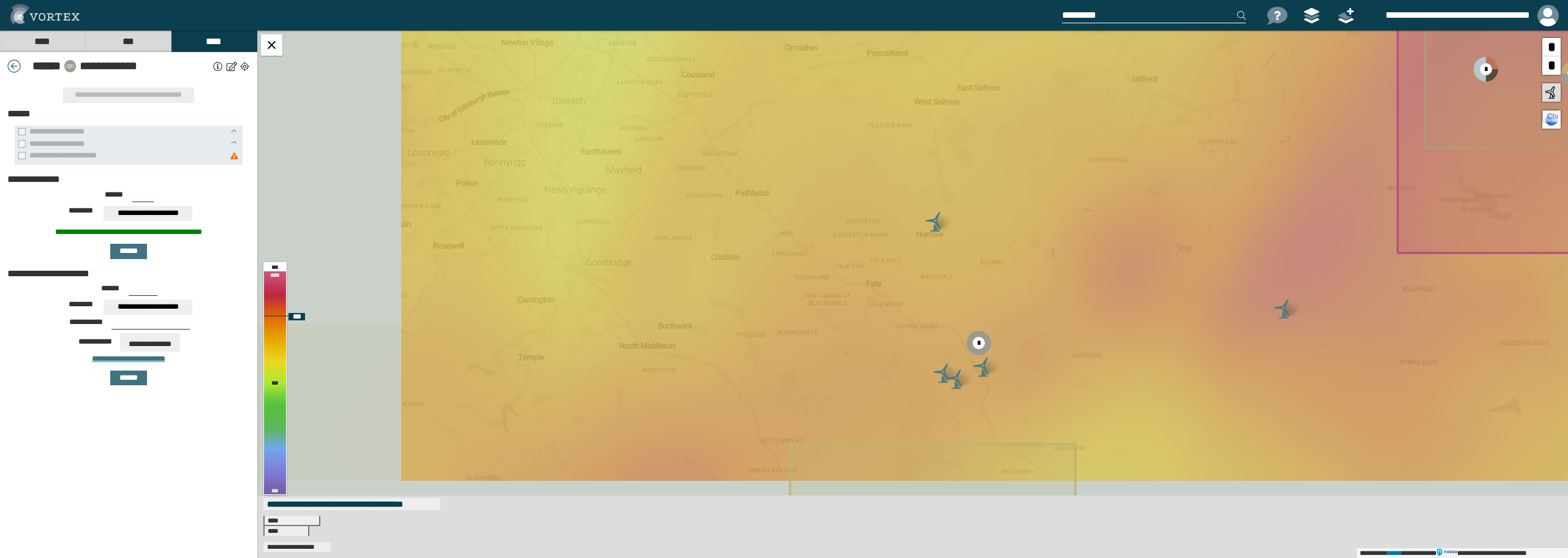 drag, startPoint x: 1123, startPoint y: 451, endPoint x: 1086, endPoint y: 341, distance: 116.05602 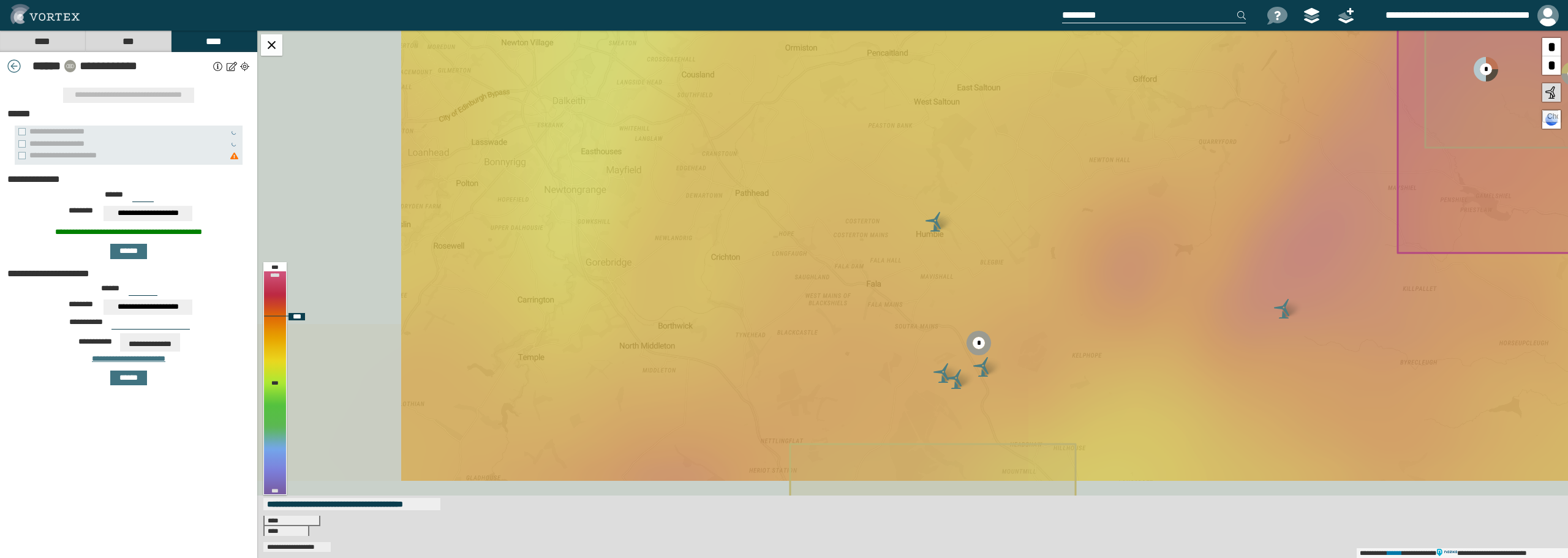 click 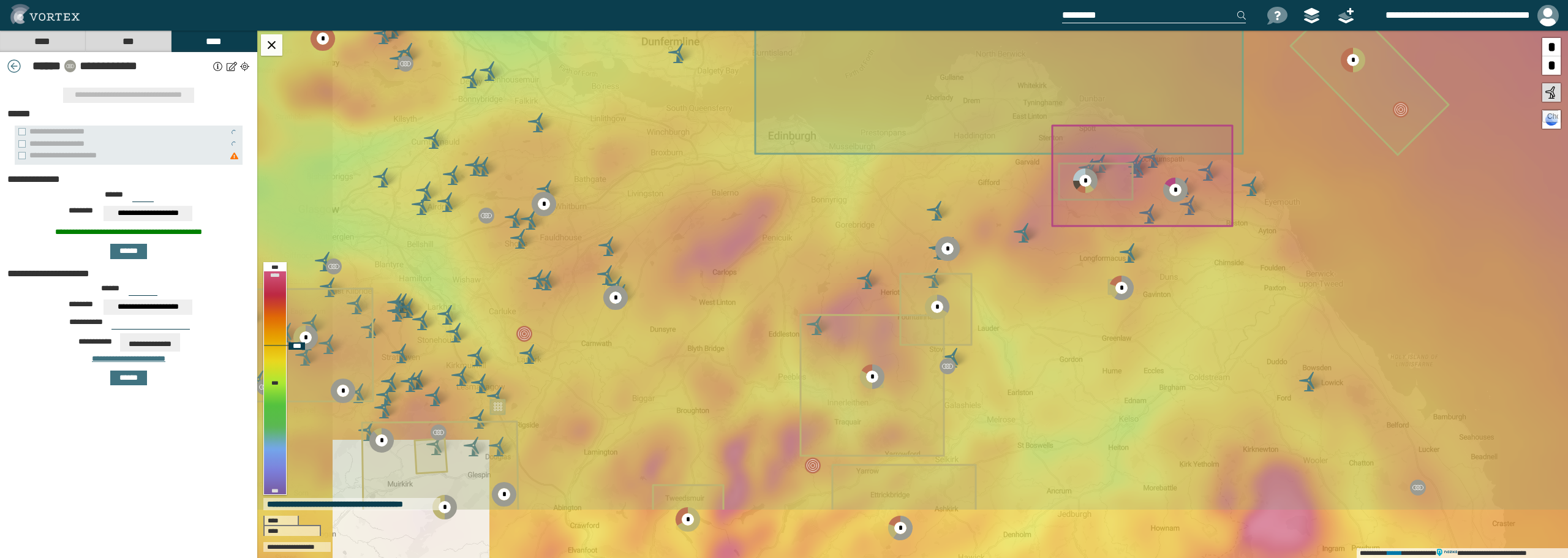 drag, startPoint x: 1122, startPoint y: 385, endPoint x: 1057, endPoint y: 323, distance: 89.82761 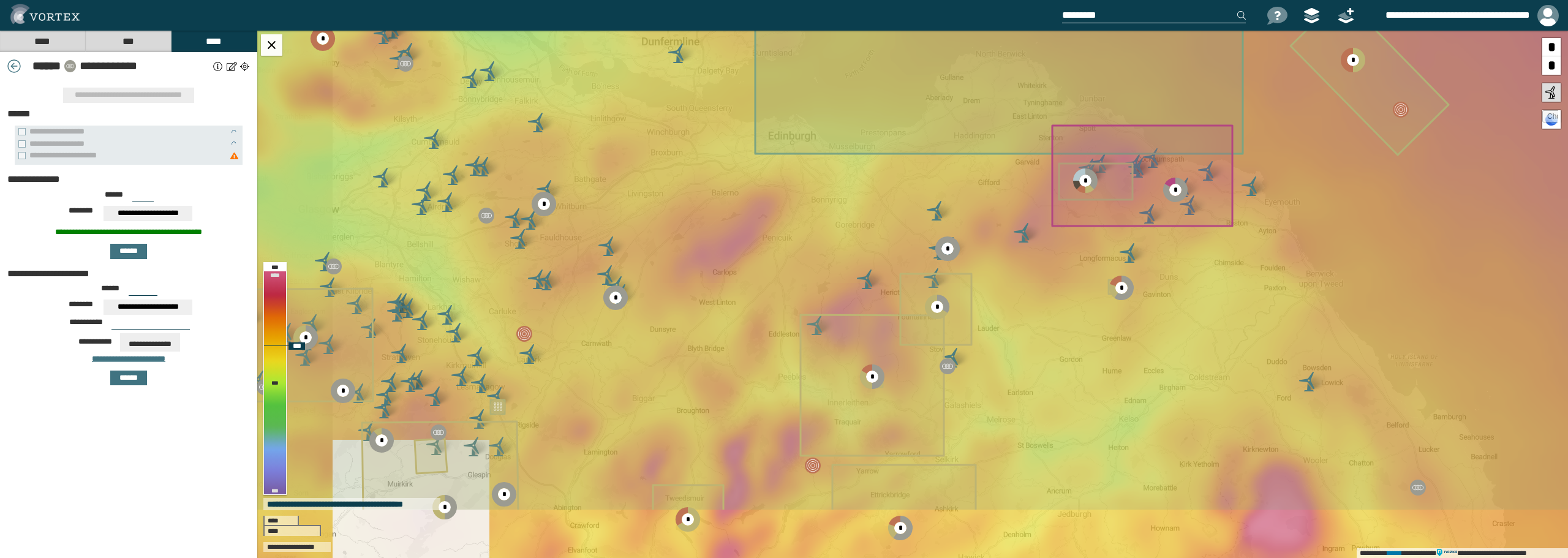 click 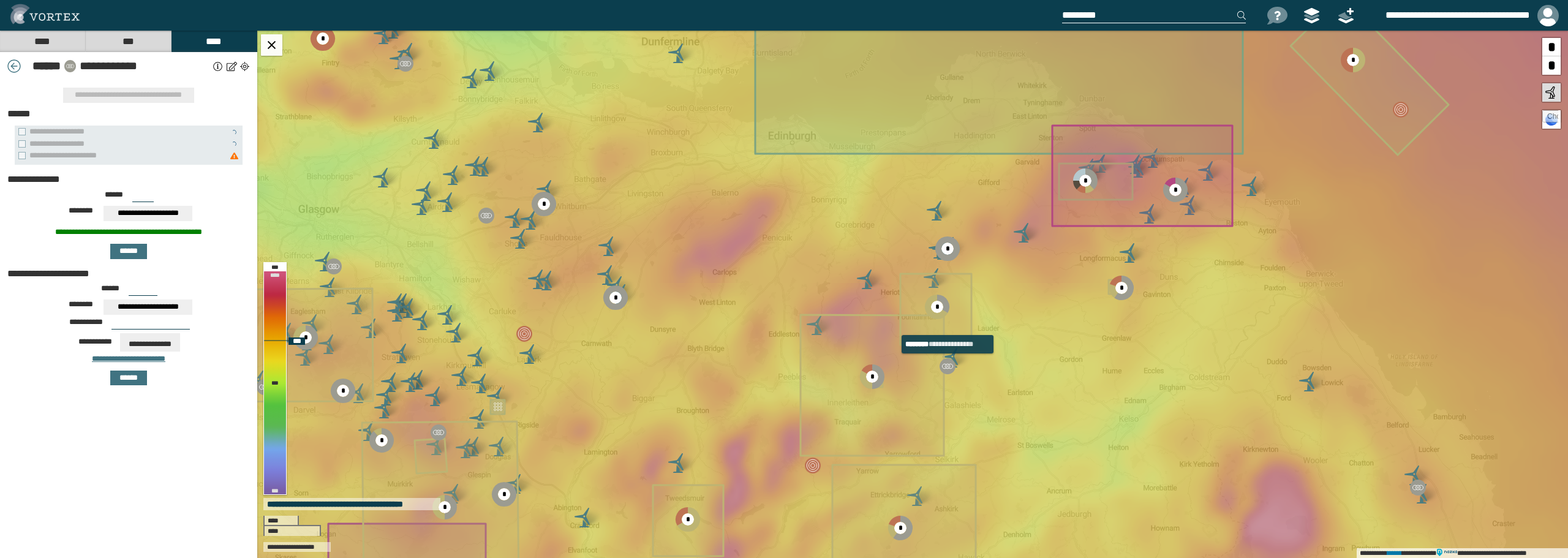 click at bounding box center (948, 366) 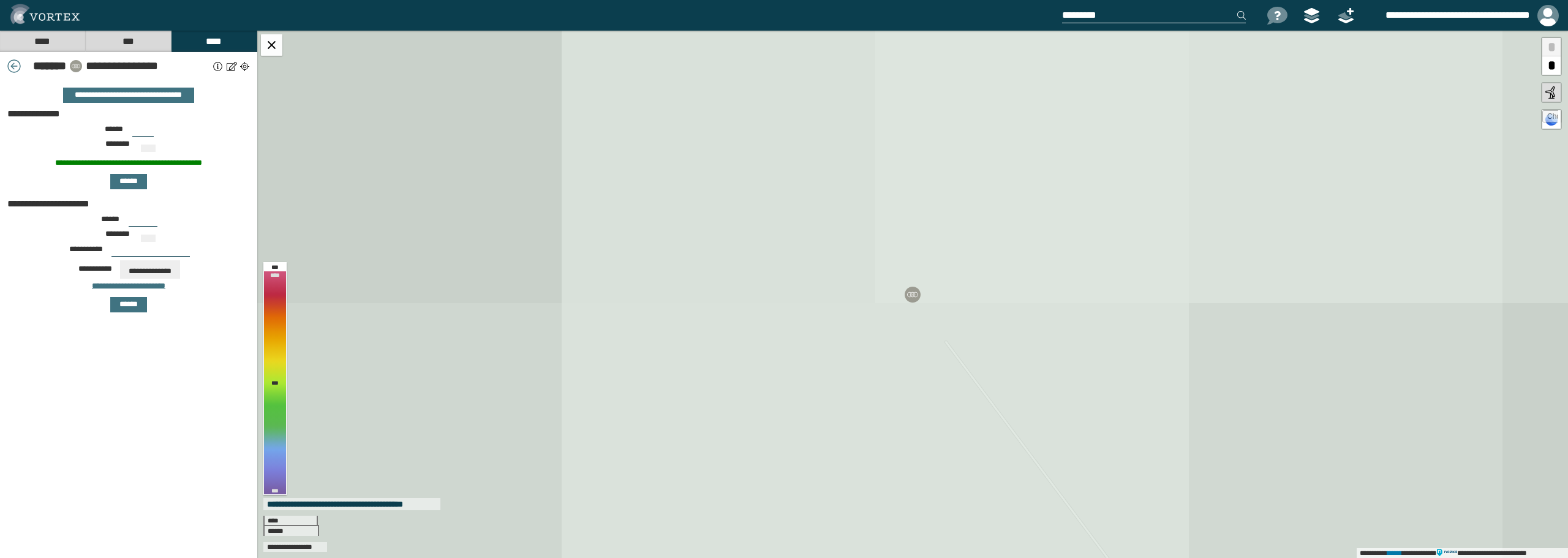 type on "***" 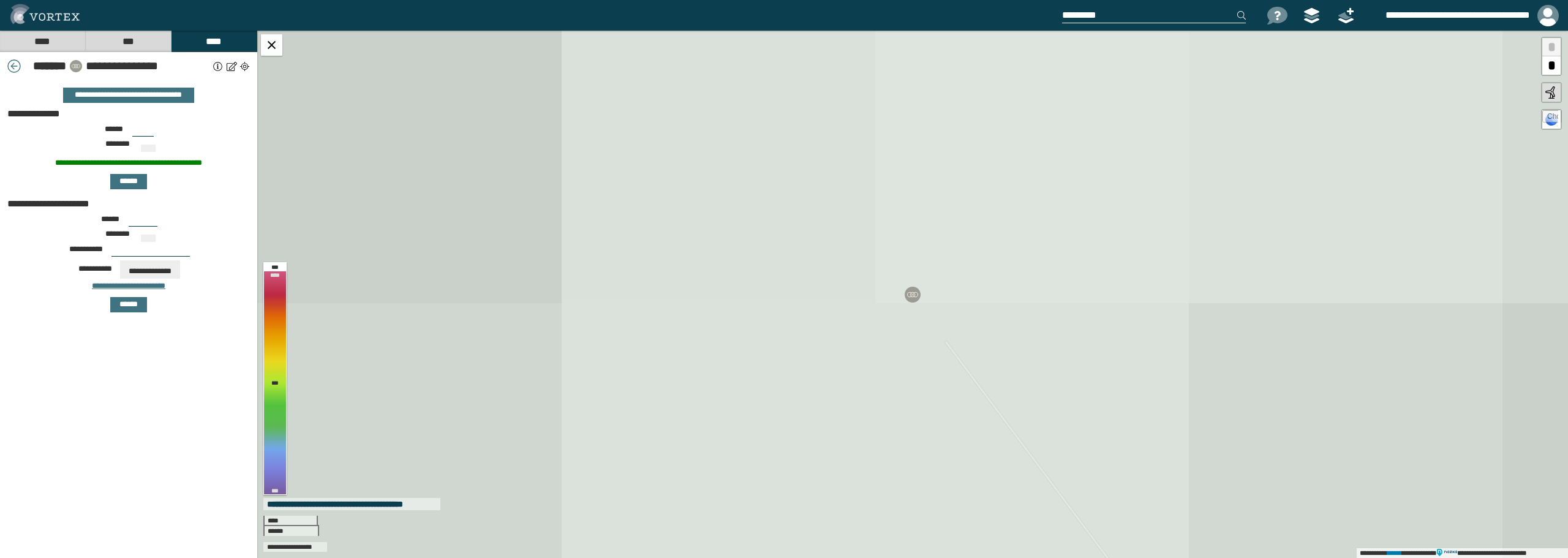 type on "***" 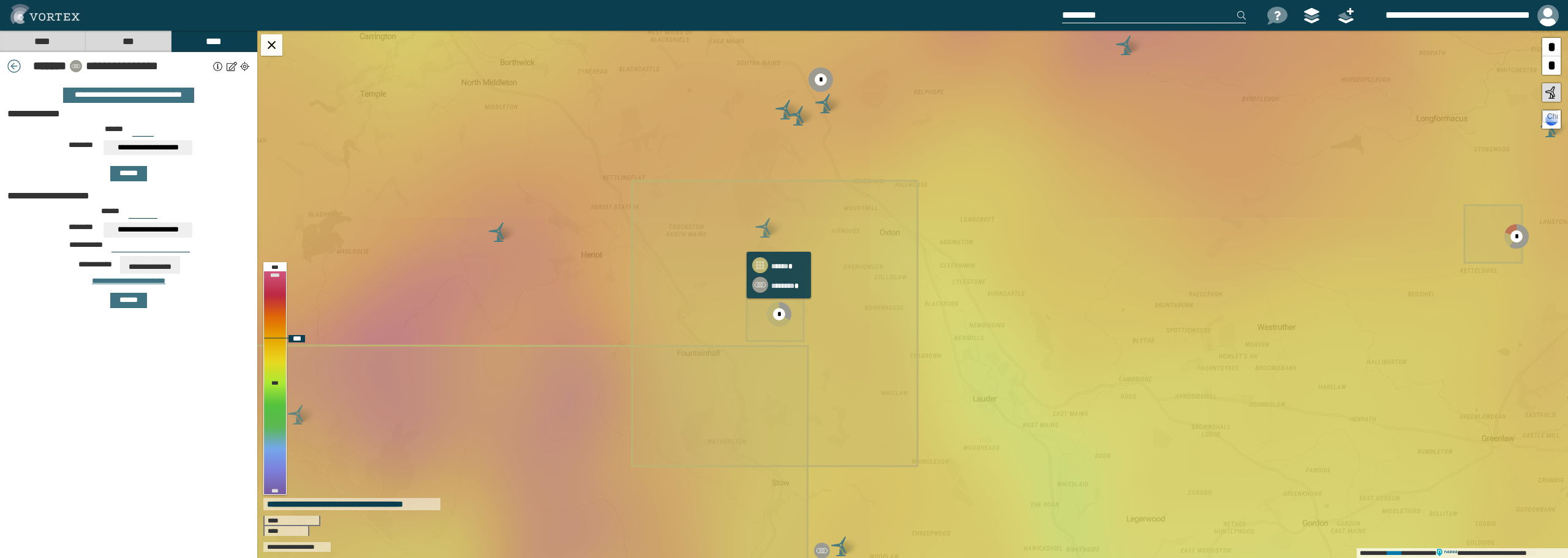 click 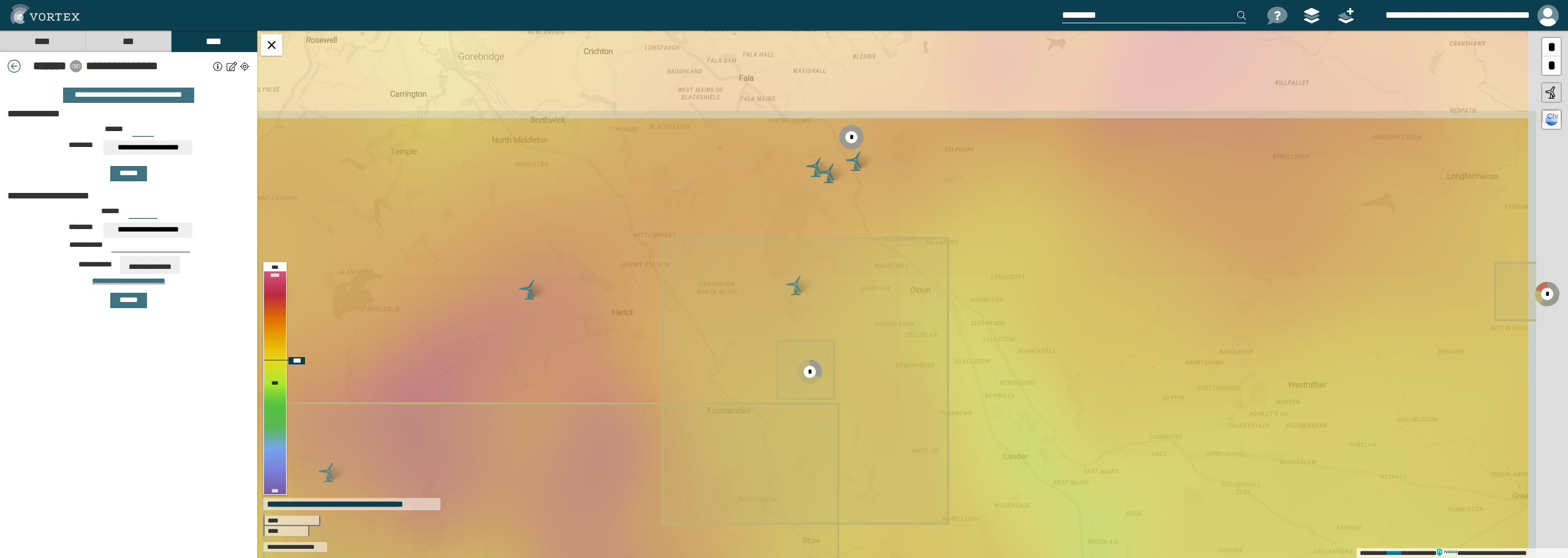 drag, startPoint x: 1157, startPoint y: 253, endPoint x: 994, endPoint y: 388, distance: 211.6459 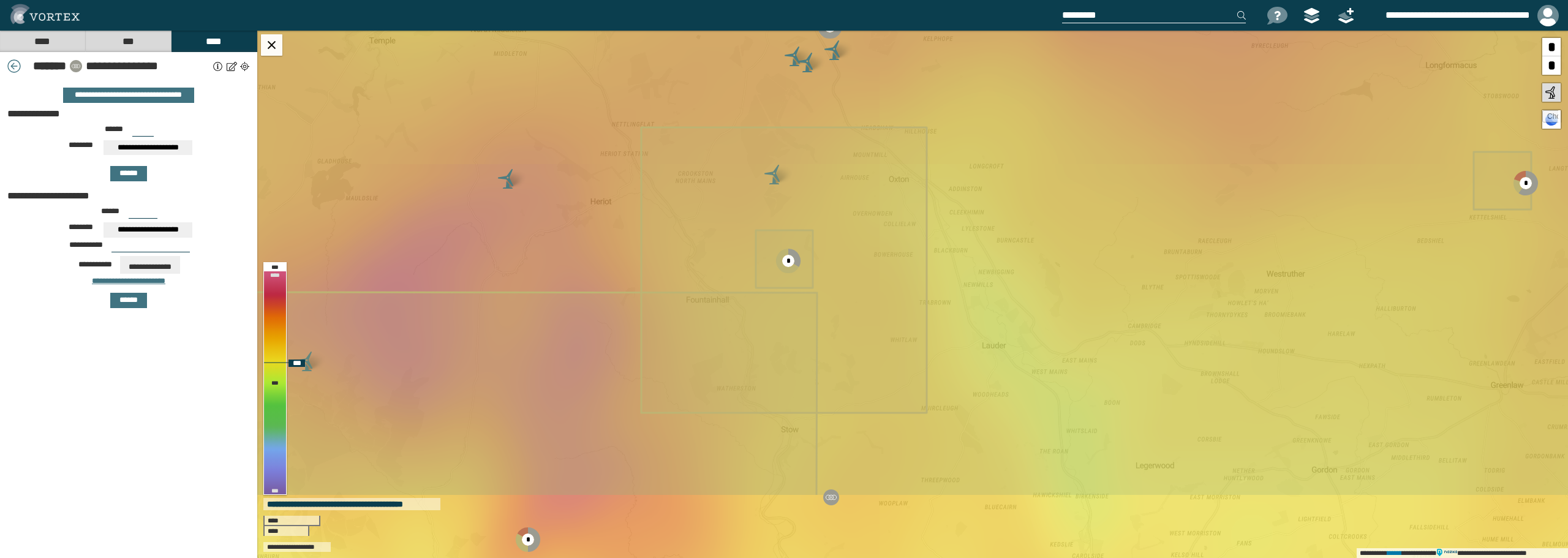 drag, startPoint x: 1024, startPoint y: 481, endPoint x: 1003, endPoint y: 365, distance: 117.88554 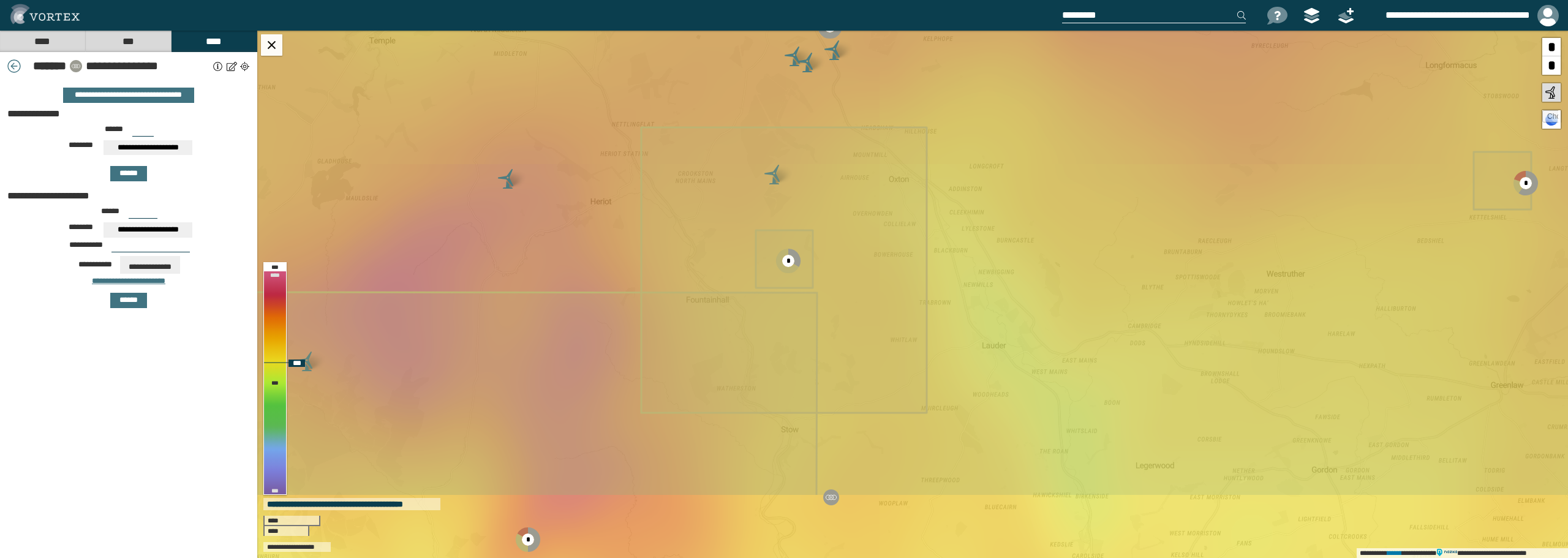 click 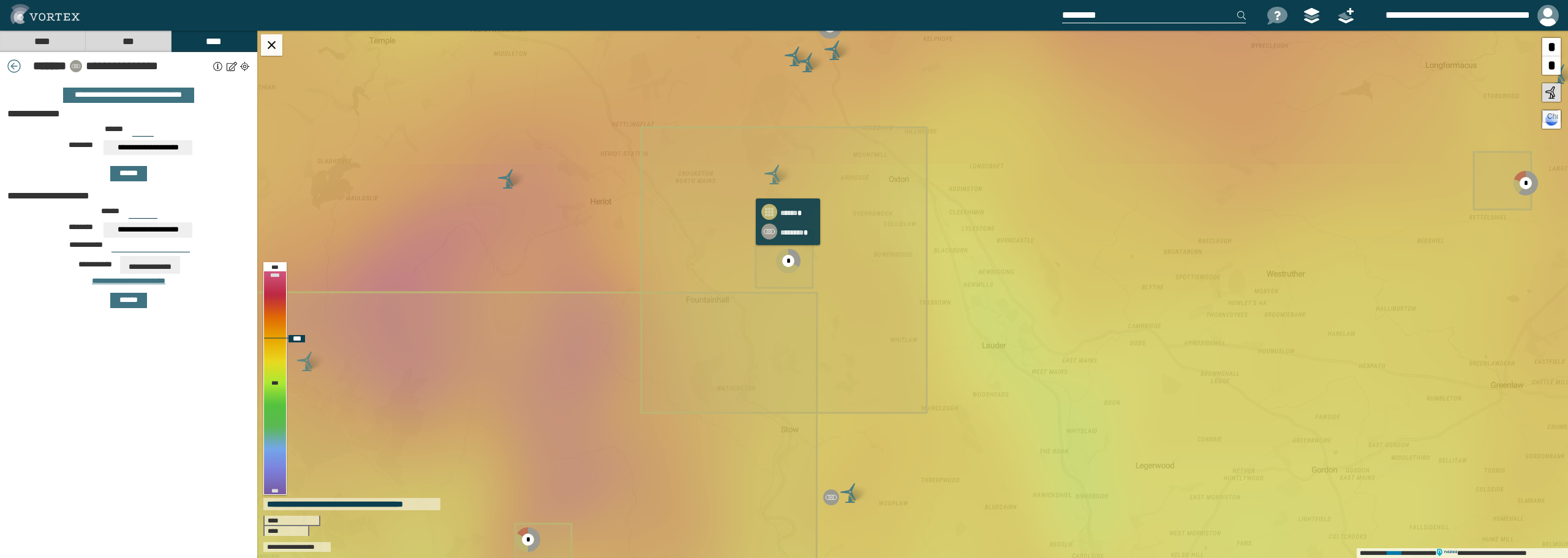 click 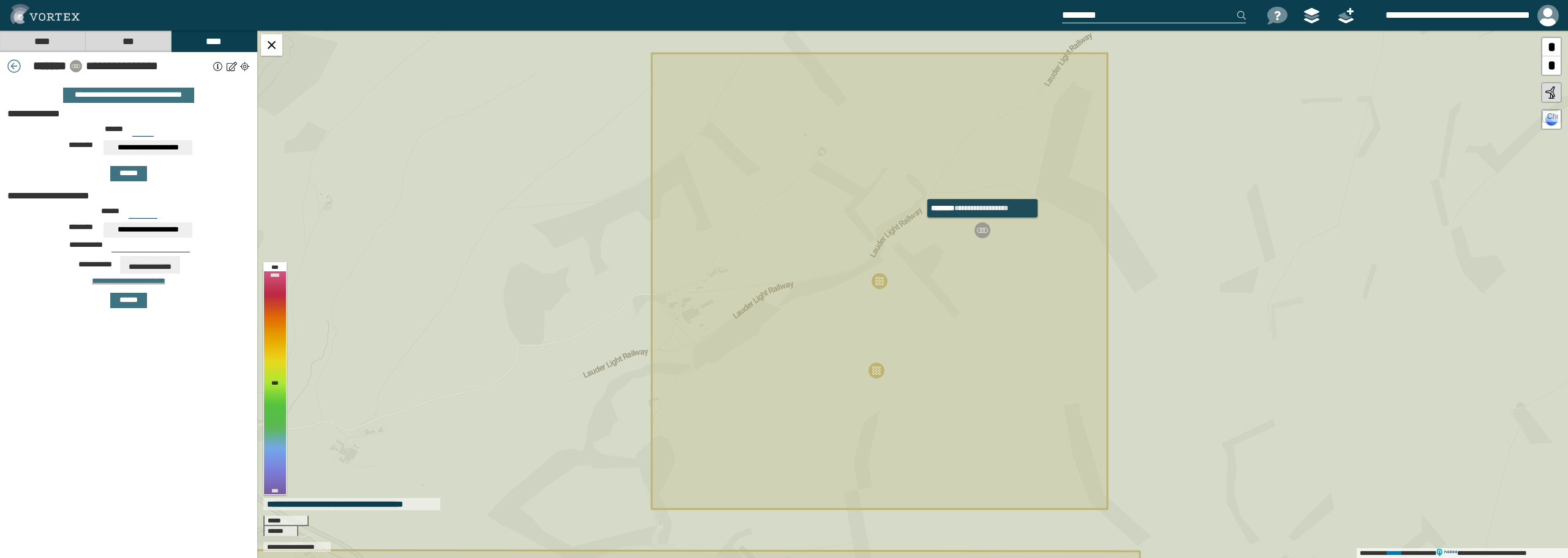 click at bounding box center (982, 230) 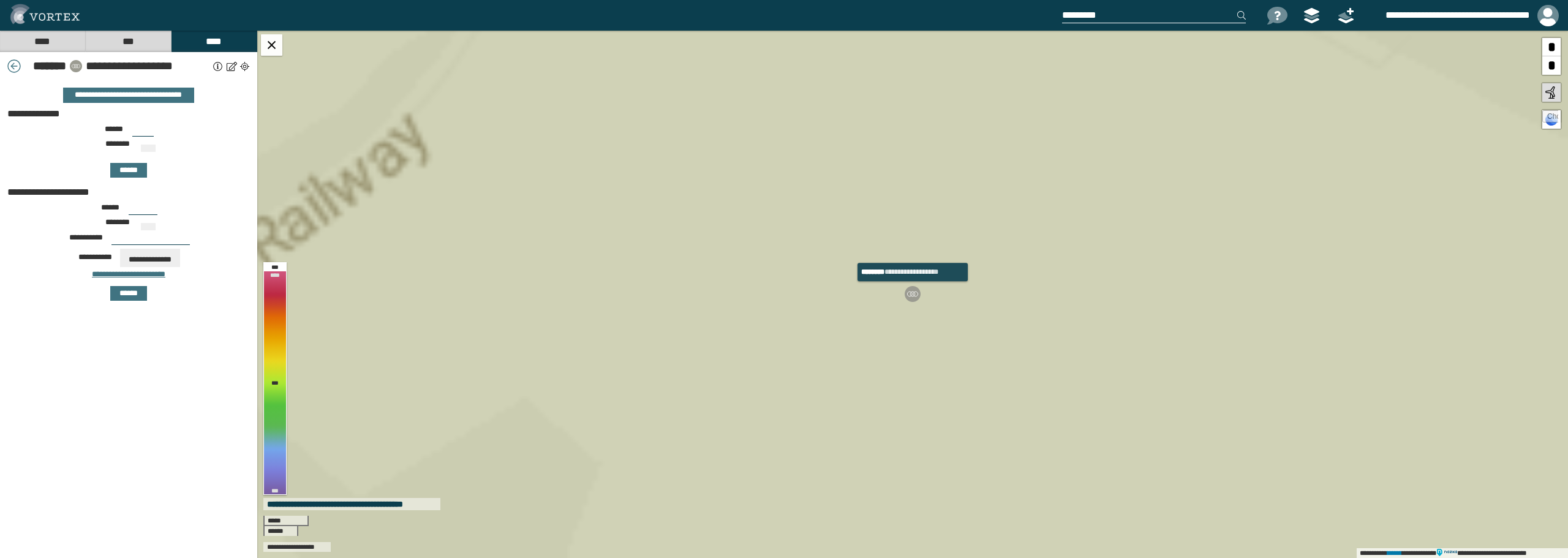 type on "***" 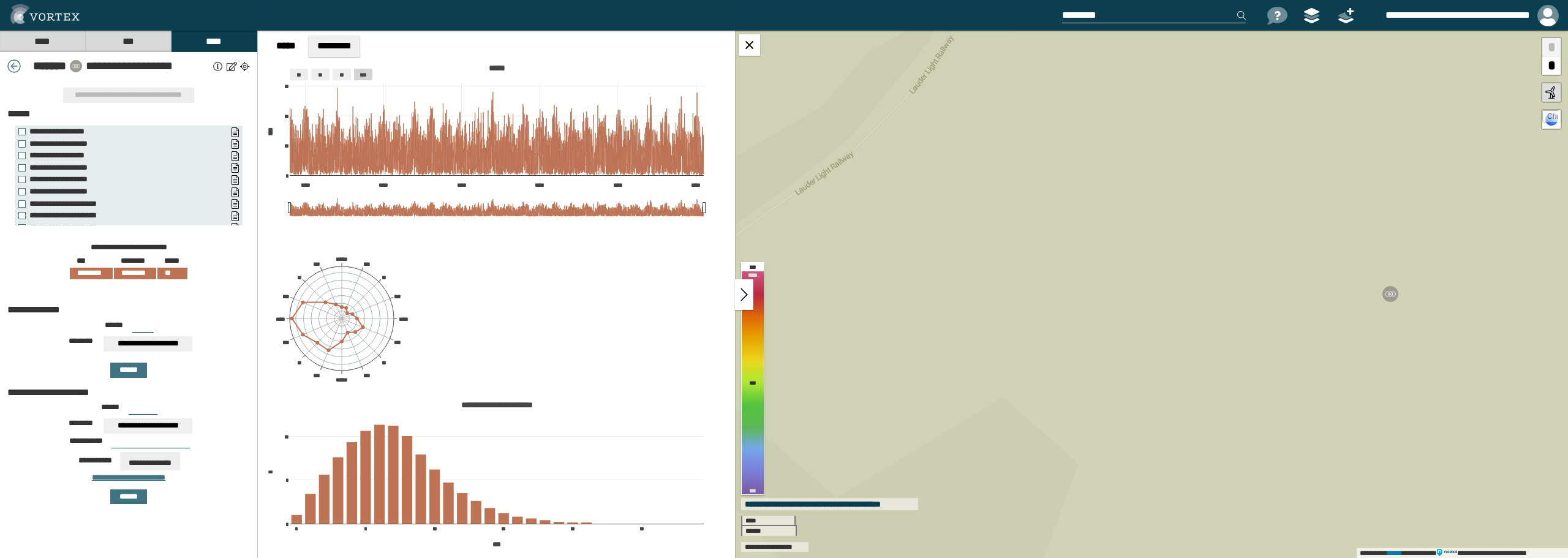 scroll, scrollTop: 29, scrollLeft: 0, axis: vertical 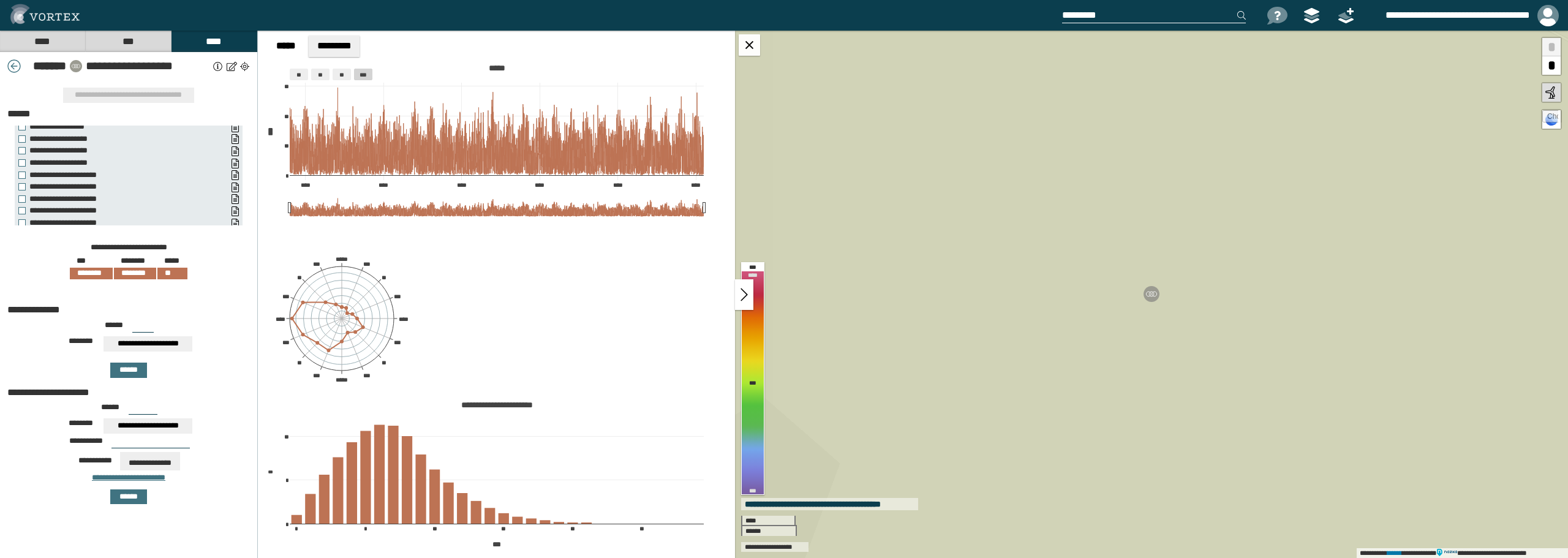 drag, startPoint x: 143, startPoint y: 322, endPoint x: 129, endPoint y: 320, distance: 14.142136 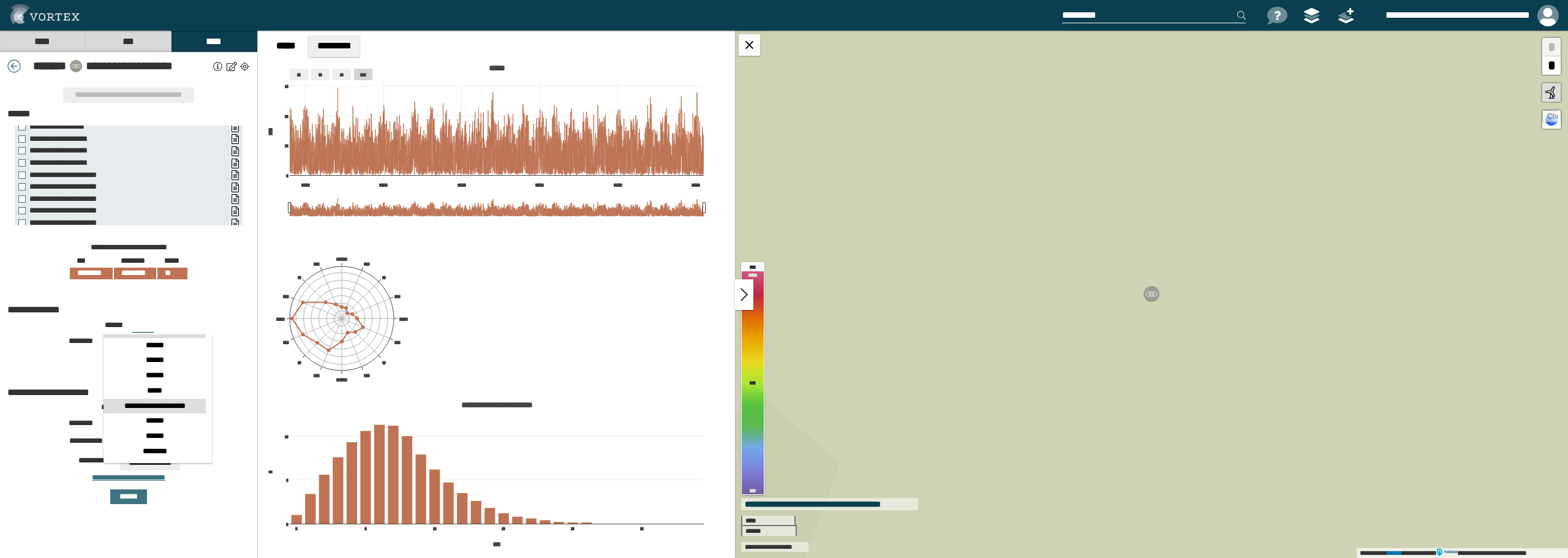 scroll, scrollTop: 184, scrollLeft: 0, axis: vertical 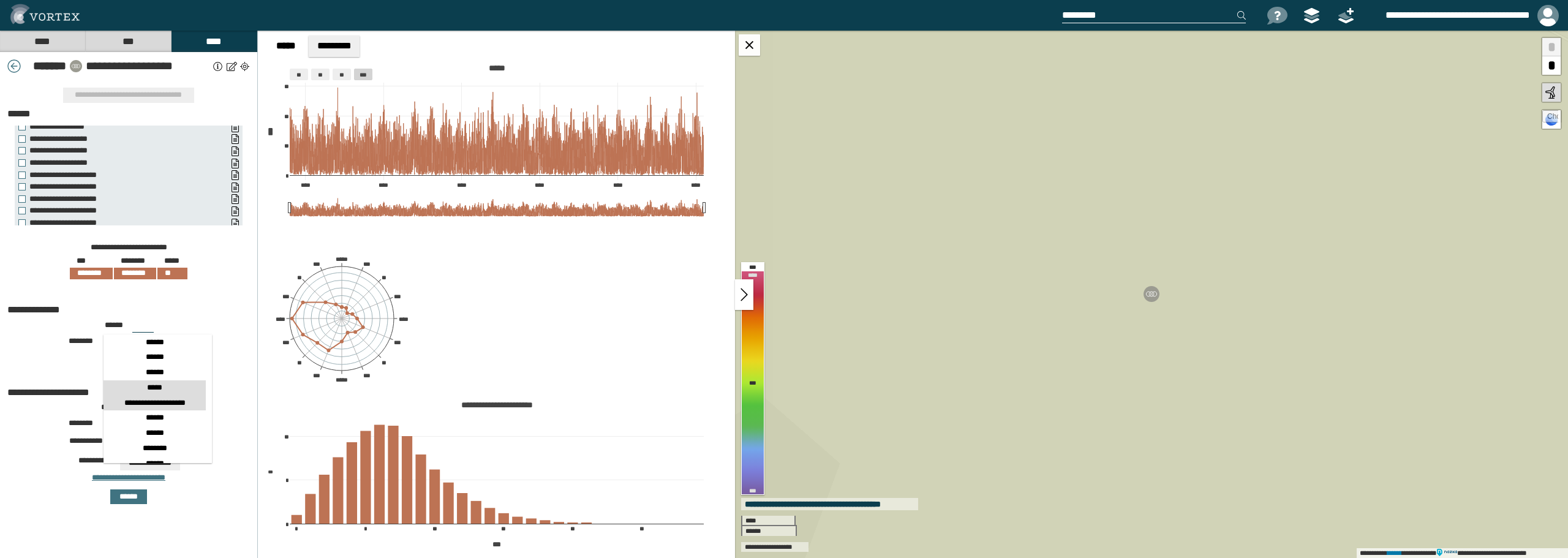 click on "*****" at bounding box center (154, 388) 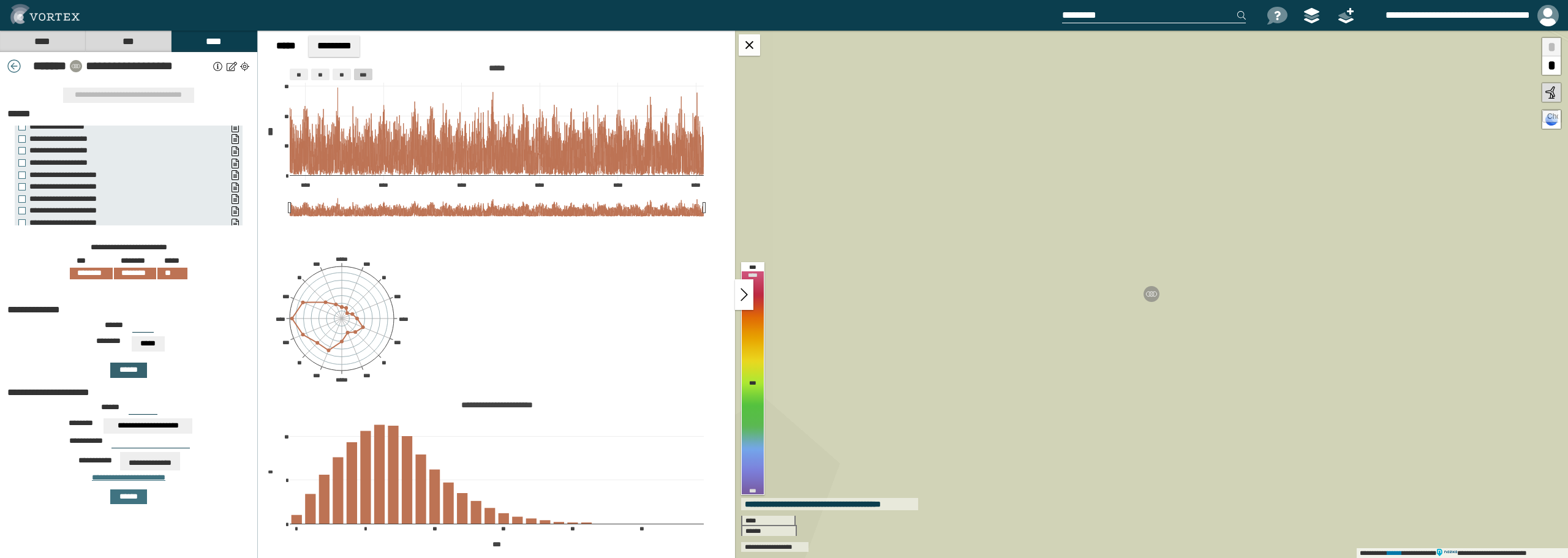 click on "******" at bounding box center [129, 370] 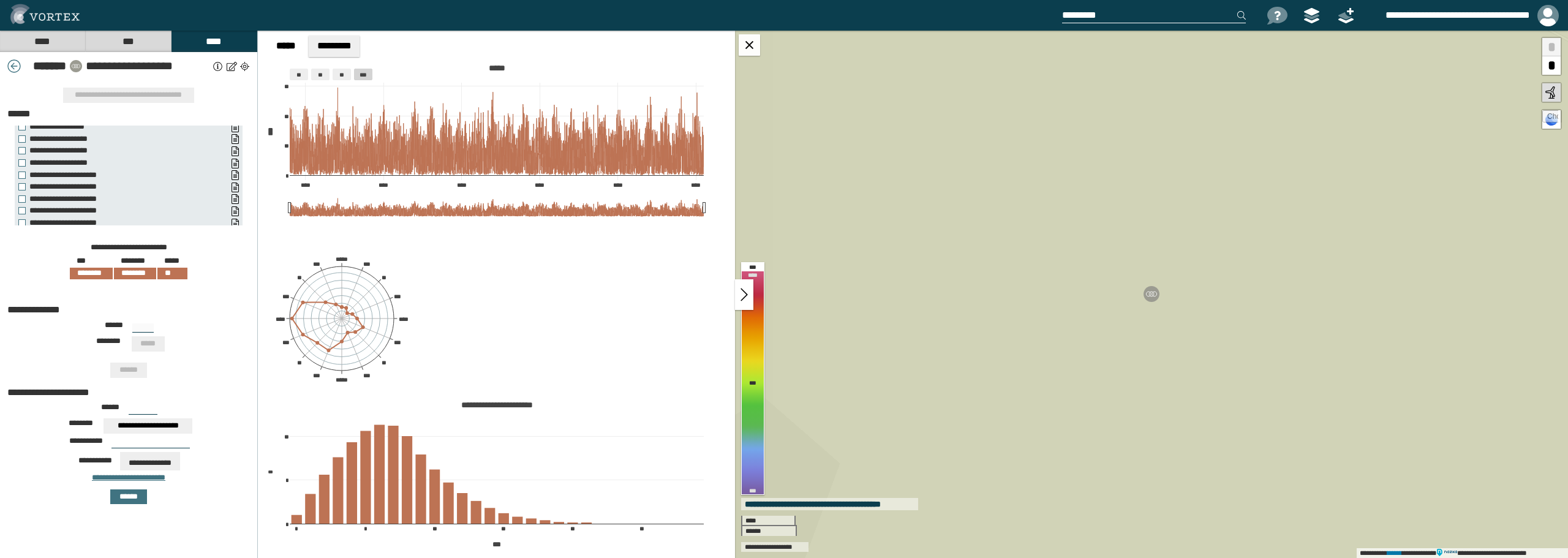 type on "***" 